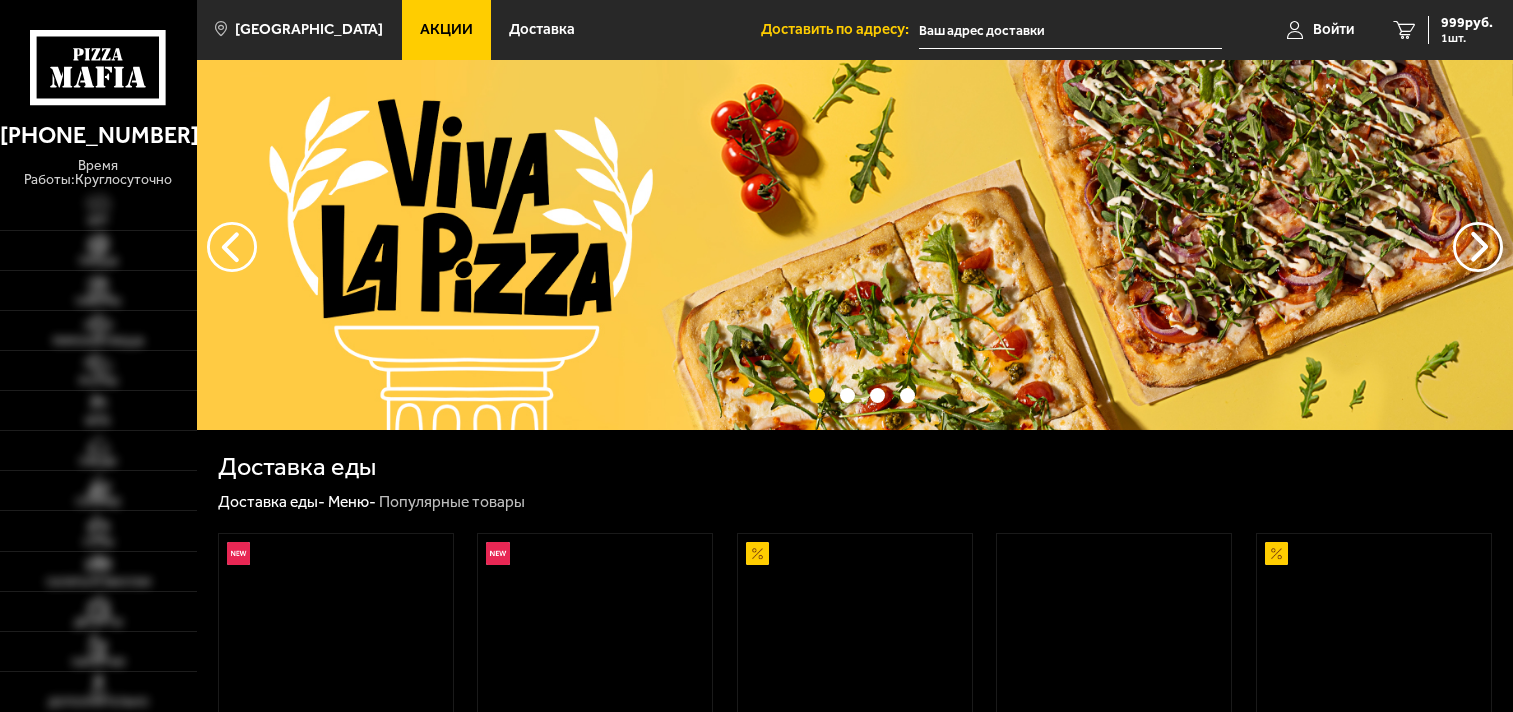scroll, scrollTop: 0, scrollLeft: 0, axis: both 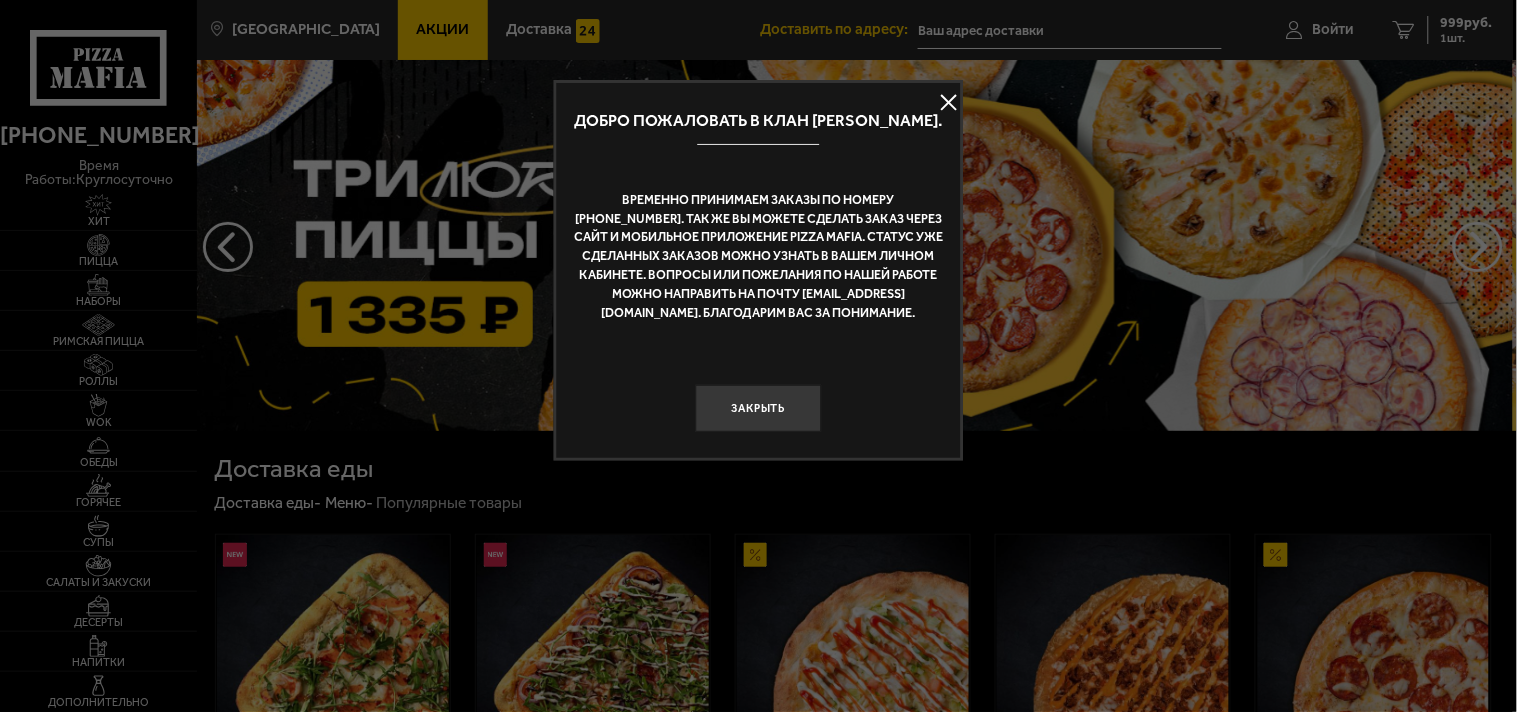 click at bounding box center (949, 103) 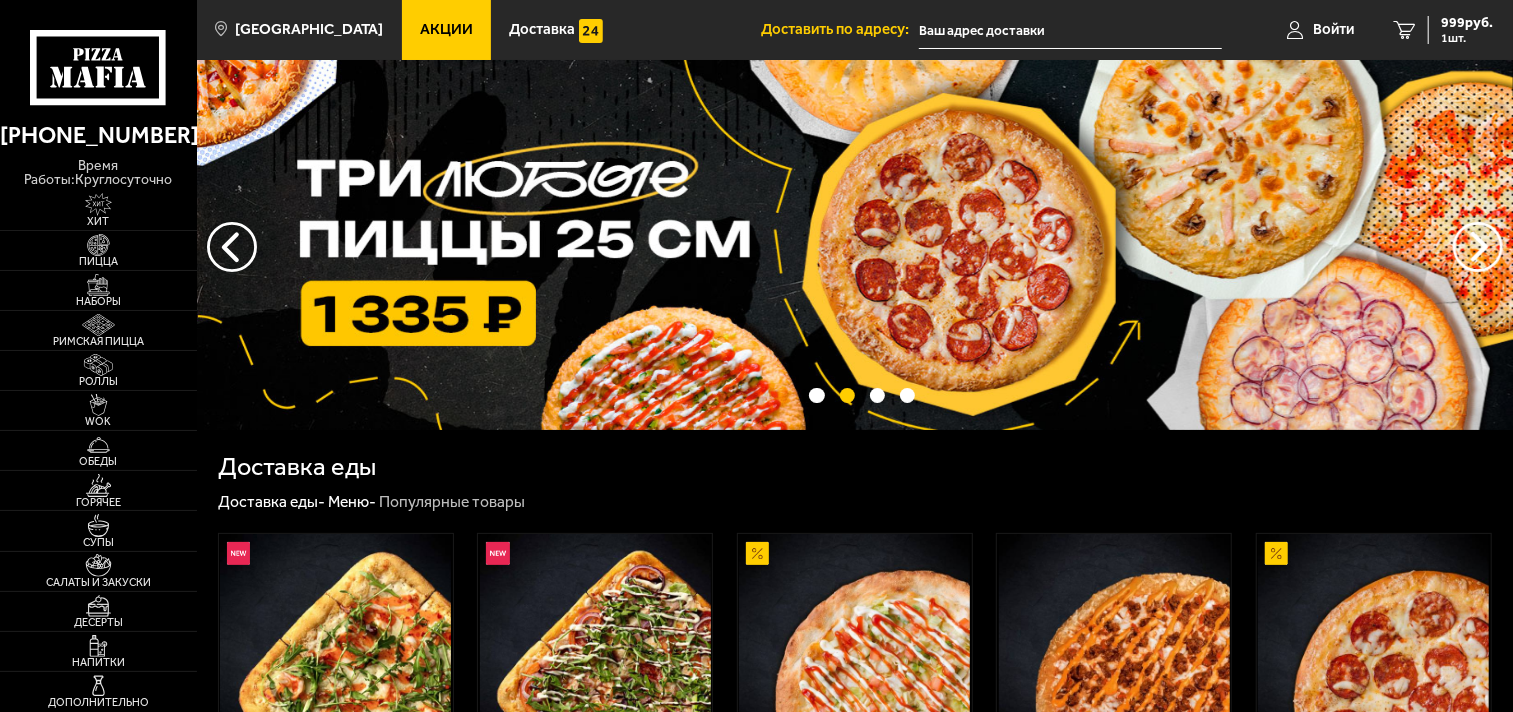 click on "Акции" at bounding box center [446, 29] 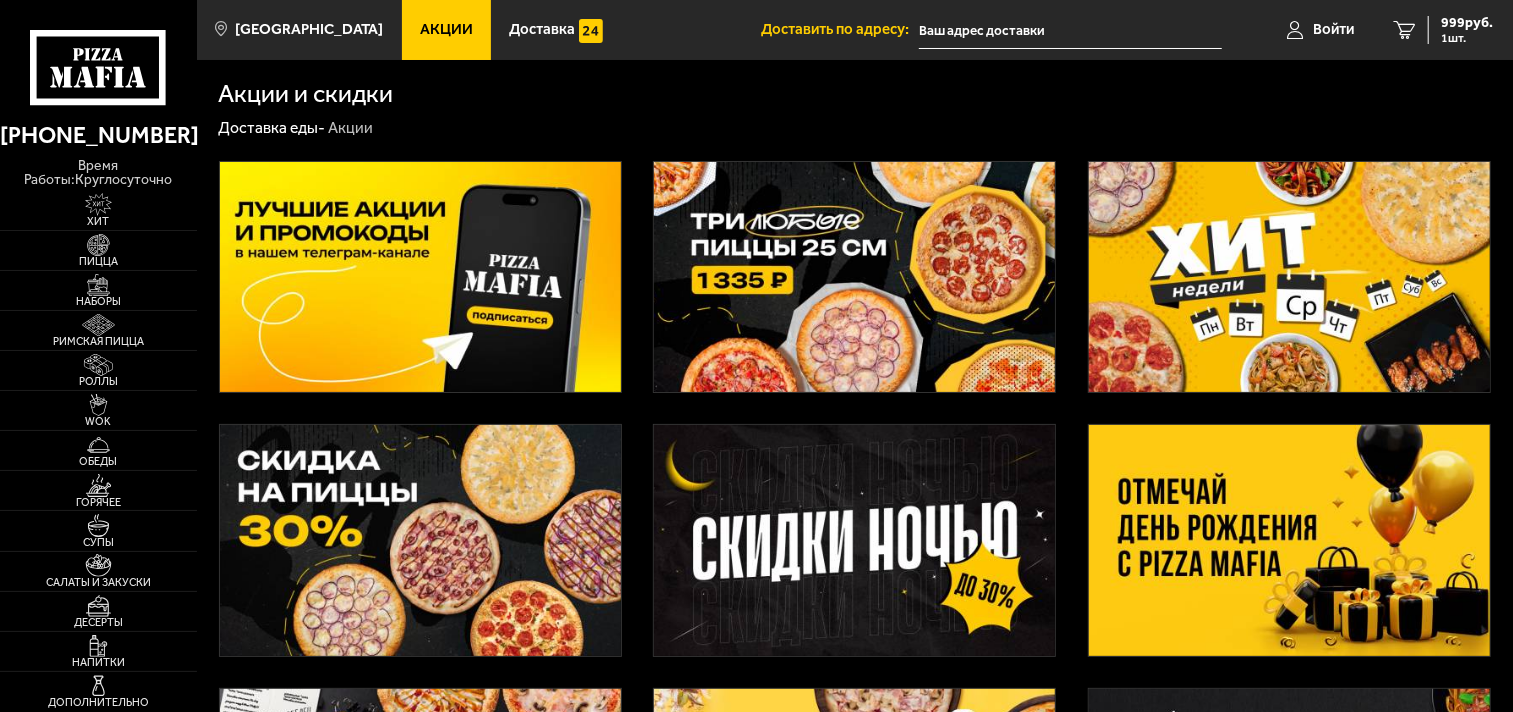 click on "Акции и скидки" at bounding box center [855, 93] 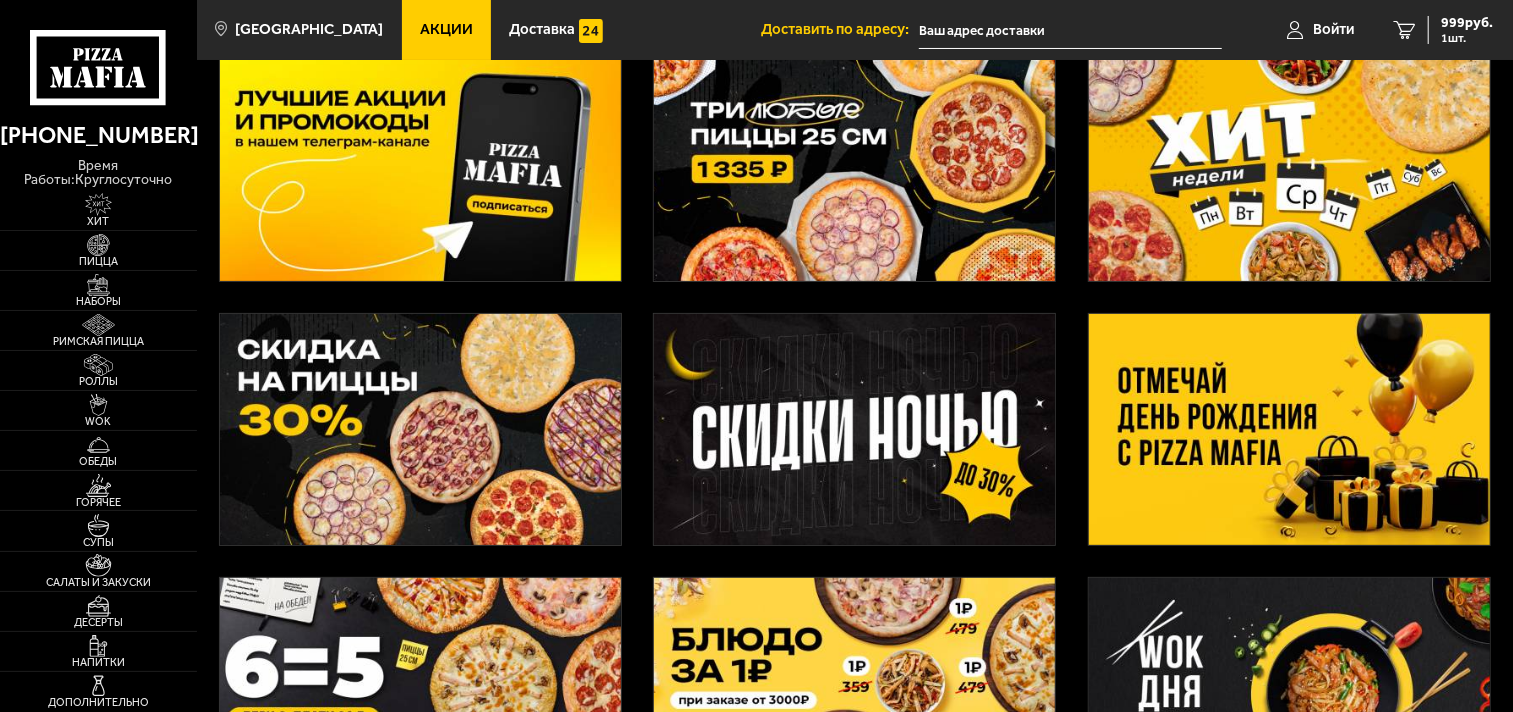 scroll, scrollTop: 0, scrollLeft: 0, axis: both 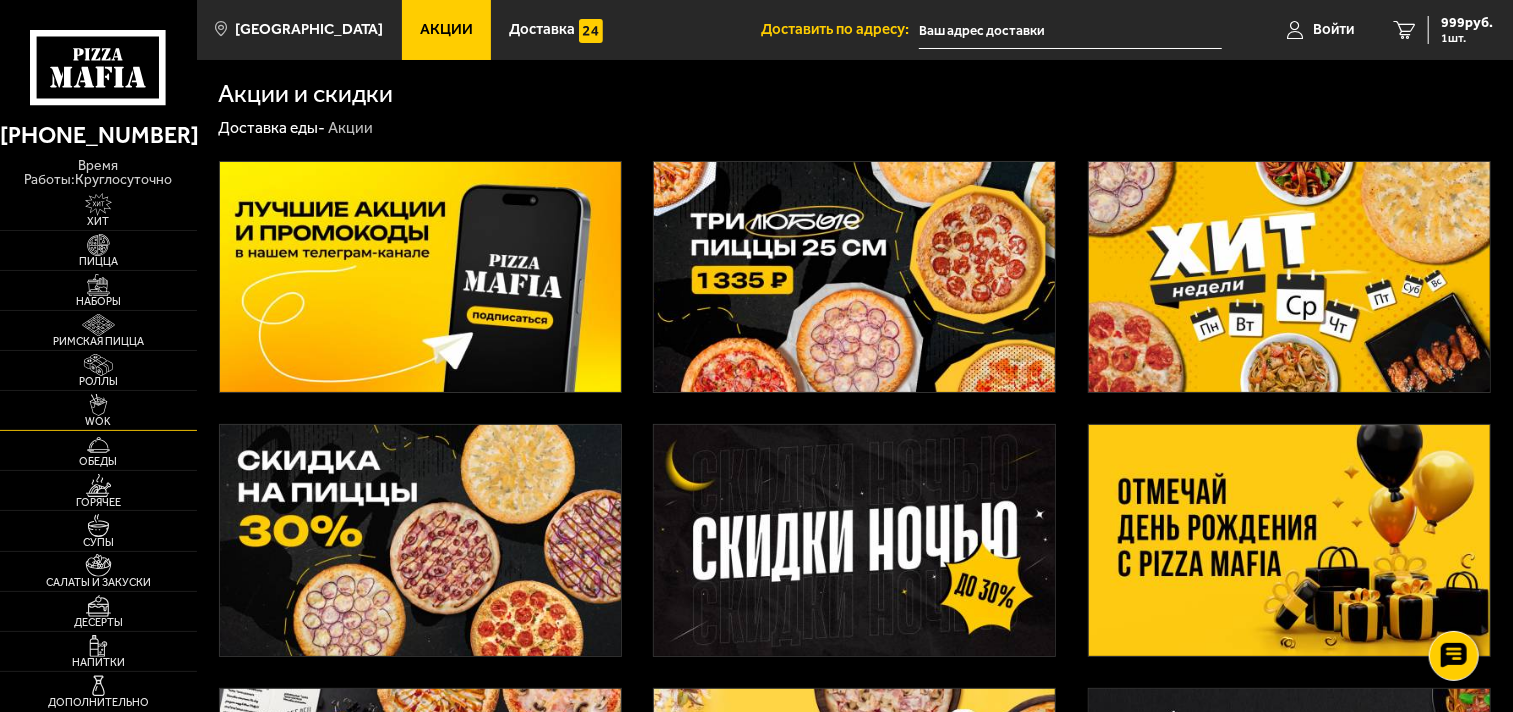 click on "WOK" at bounding box center [98, 421] 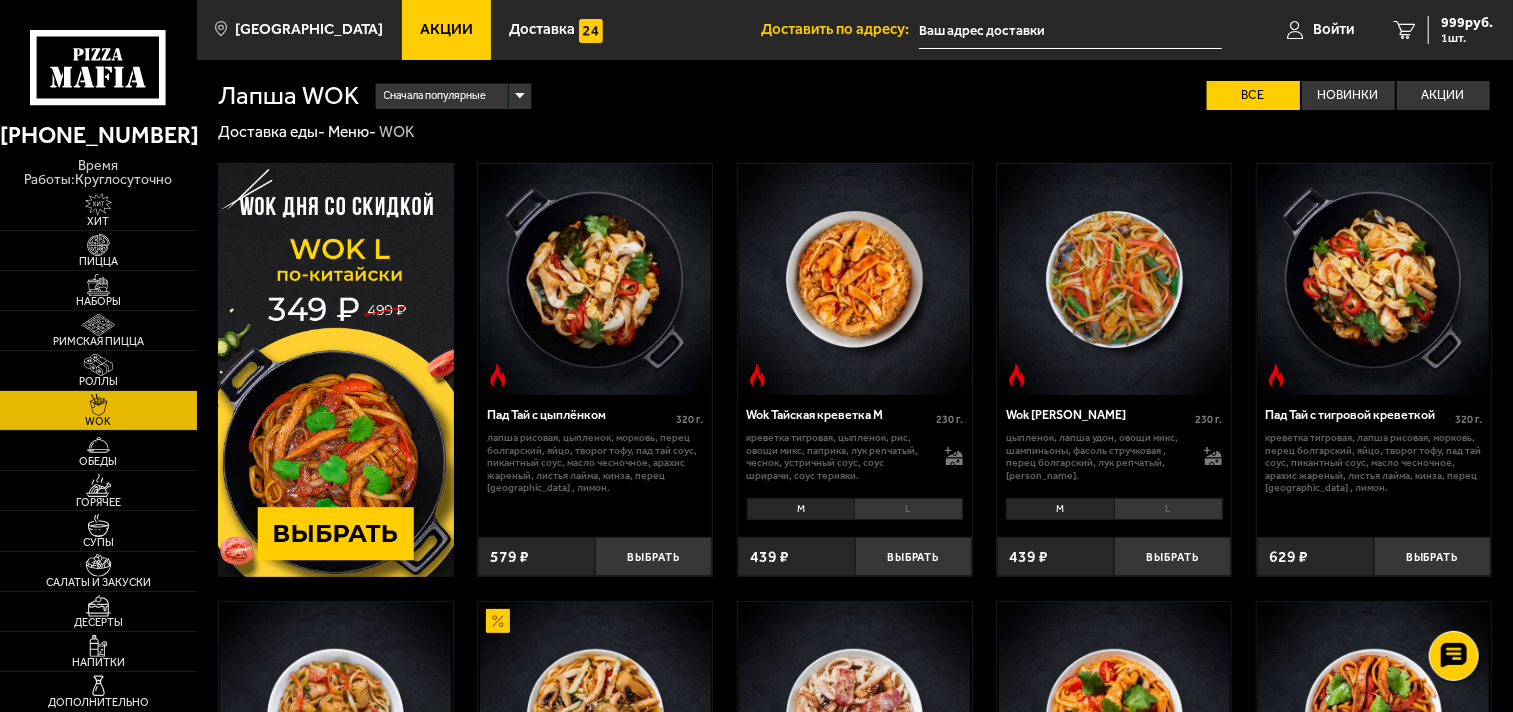 scroll, scrollTop: 222, scrollLeft: 0, axis: vertical 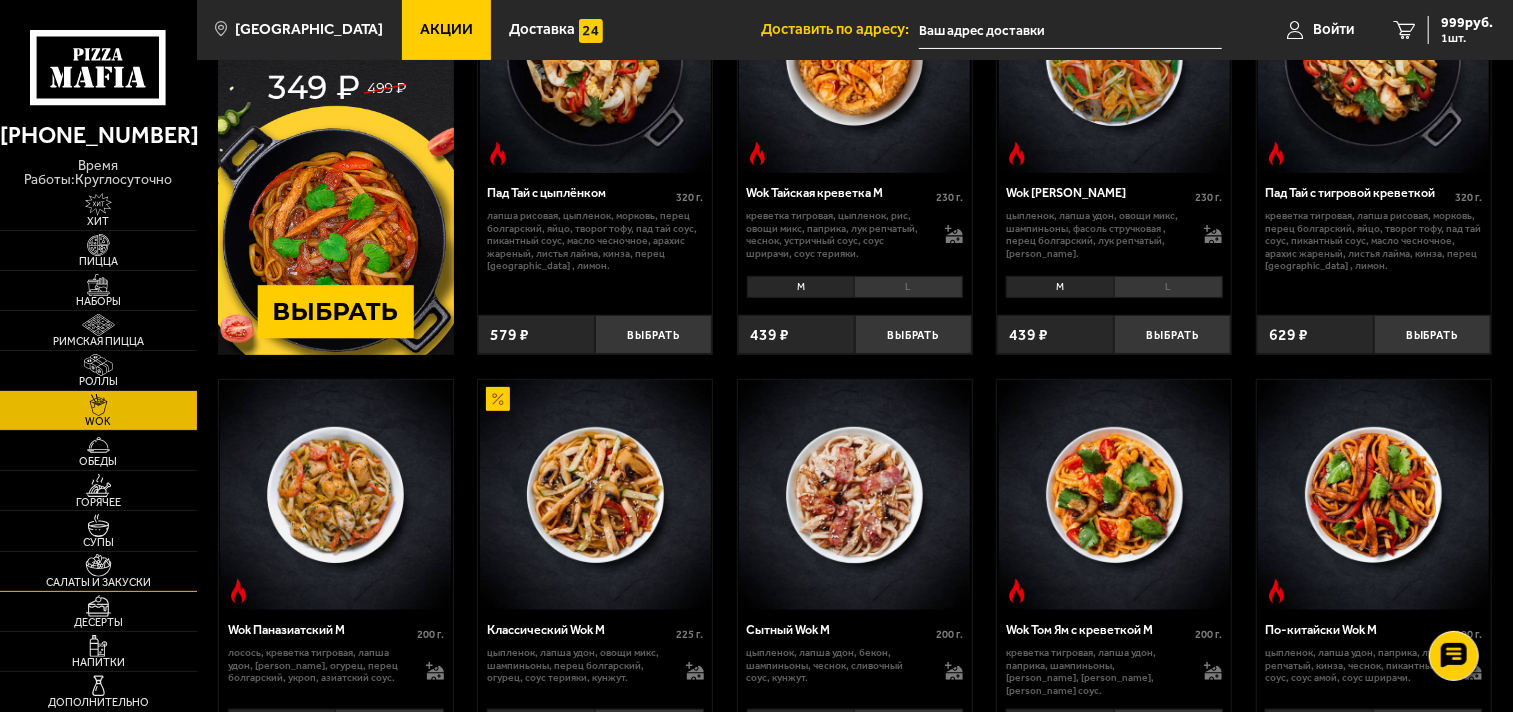 click at bounding box center (98, 565) 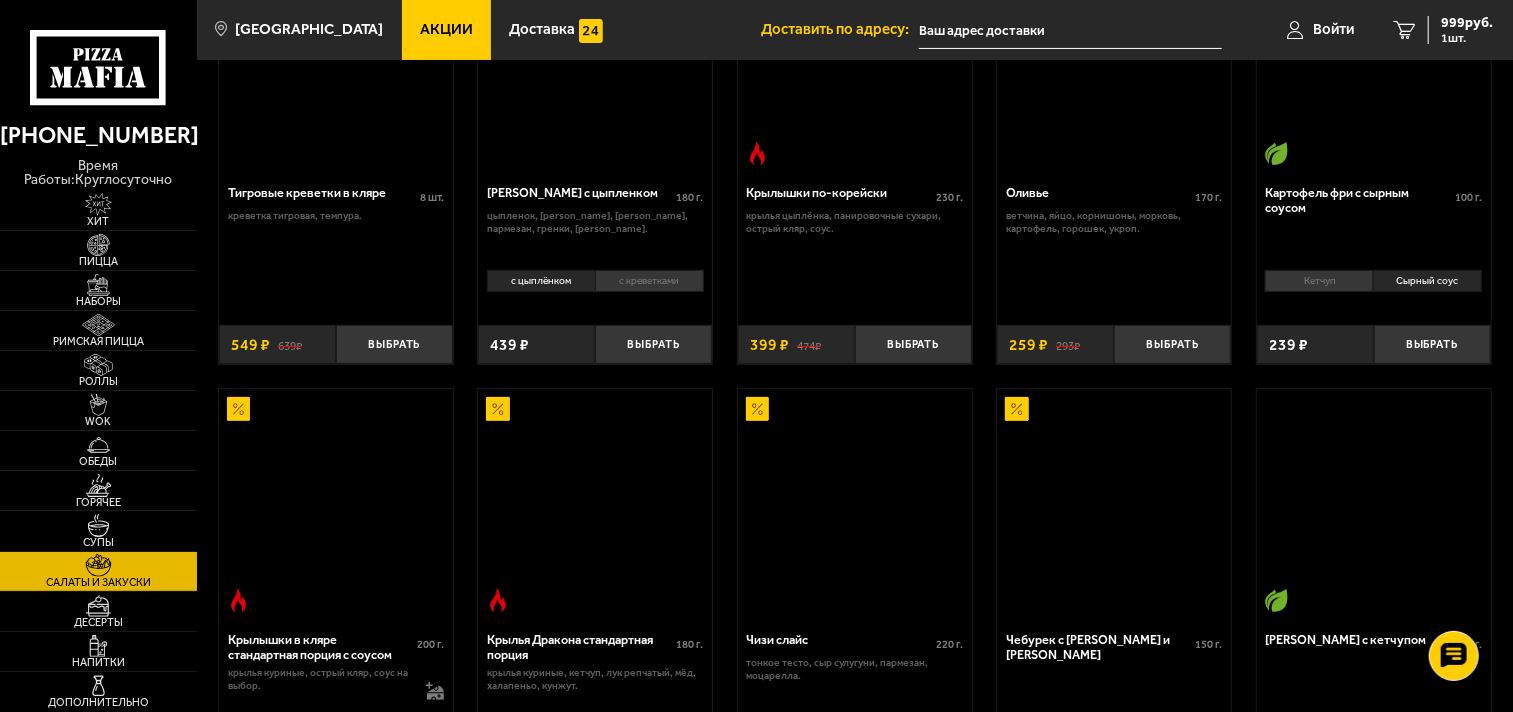 scroll, scrollTop: 0, scrollLeft: 0, axis: both 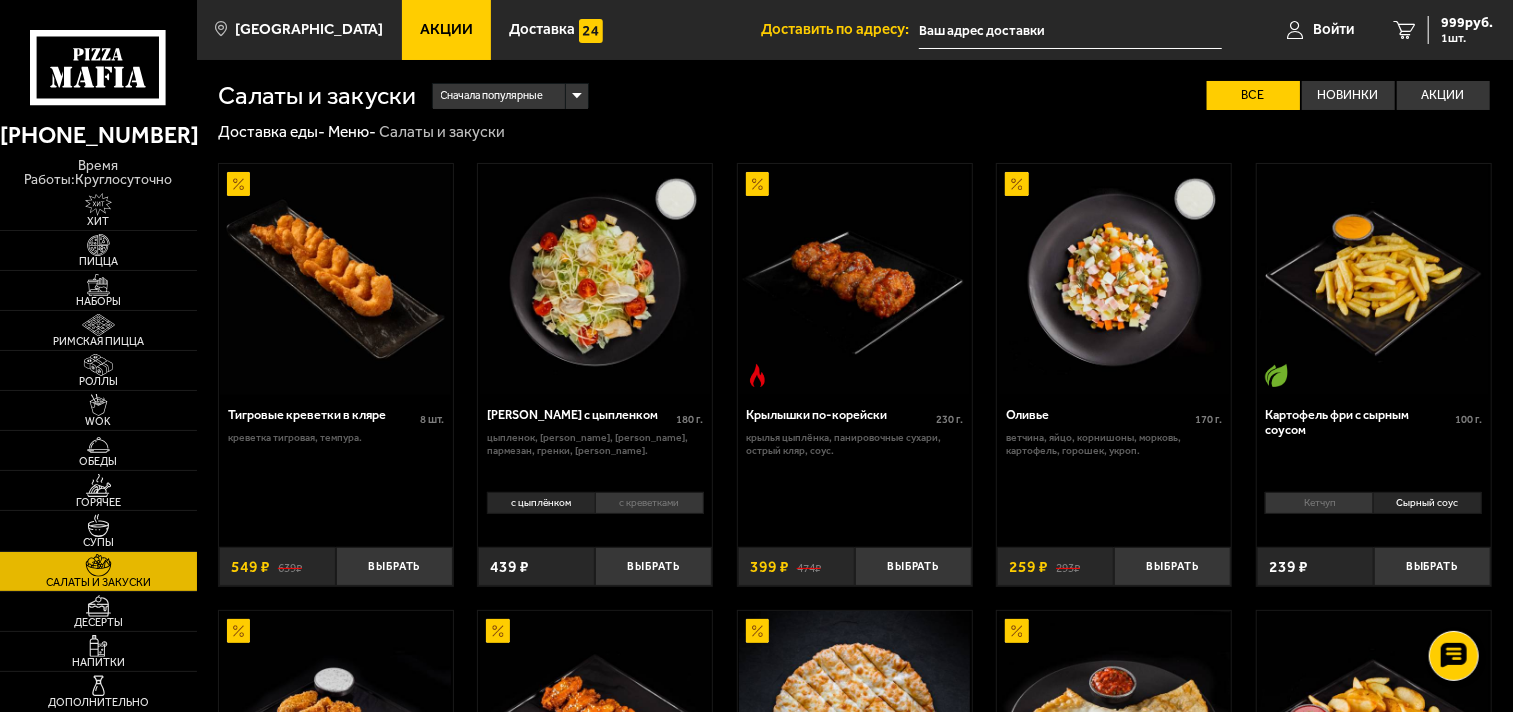 click on "Тигровые креветки в кляре 8   шт . креветка тигровая, темпура. Выбрать 639  ₽ 549   ₽ Салат Цезарь с цыпленком 180   г . цыпленок, [PERSON_NAME], [PERSON_NAME], пармезан, гренки, [PERSON_NAME]. с цыплёнком с креветками 0 Выбрать 439   ₽ Крылышки по-корейски 230   г . крылья цыплёнка, панировочные сухари, острый кляр, соус. Выбрать 474  ₽ 399   ₽ Оливье 170   г . ветчина, яйцо, корнишоны, морковь, картофель, горошек, укроп. Выбрать 293  ₽ 259   ₽ Картофель фри с сырным соусом 100   г . Кетчуп Сырный соус 0 Выбрать 239   ₽ Крылышки в кляре стандартная порция c соусом   200   г . Стандартная порция Топпинги 474 399" at bounding box center [855, 801] 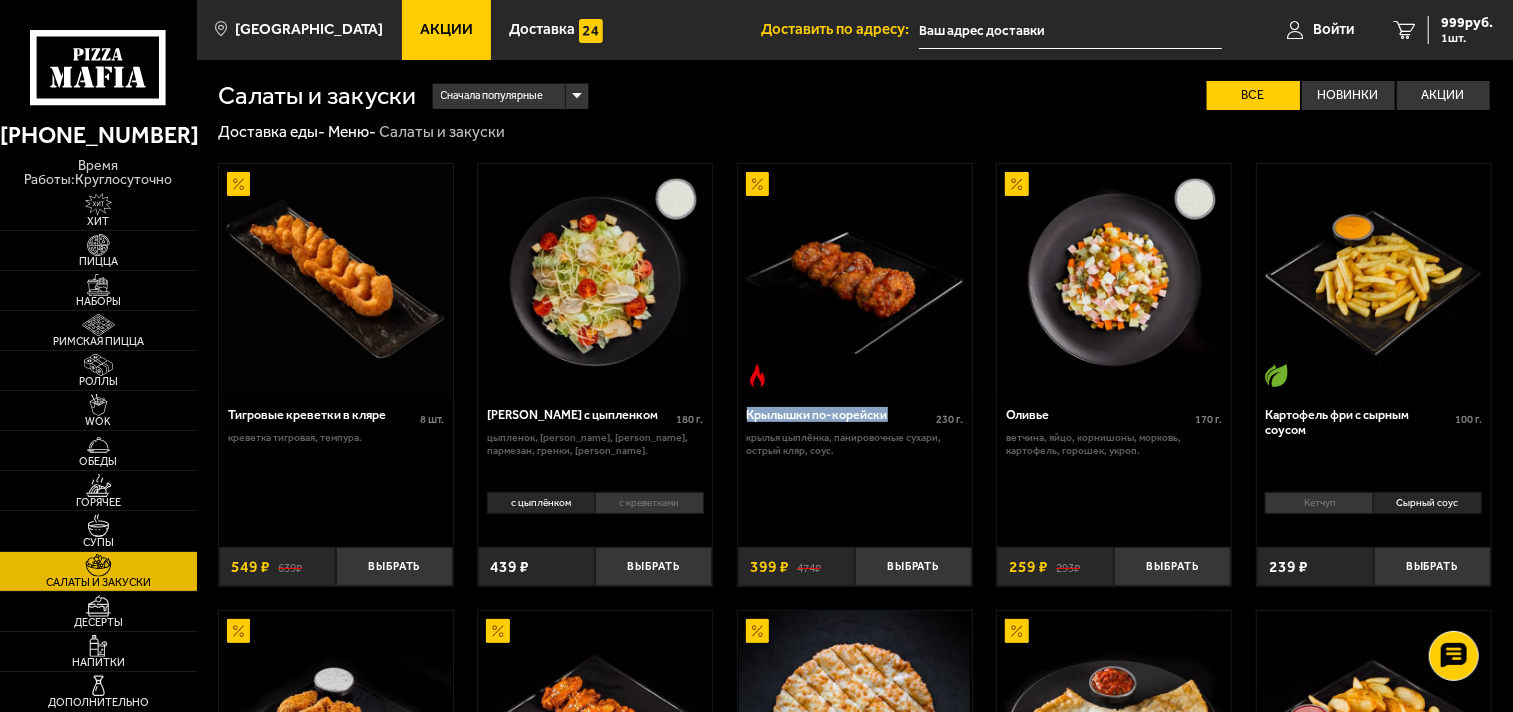 drag, startPoint x: 740, startPoint y: 413, endPoint x: 892, endPoint y: 420, distance: 152.1611 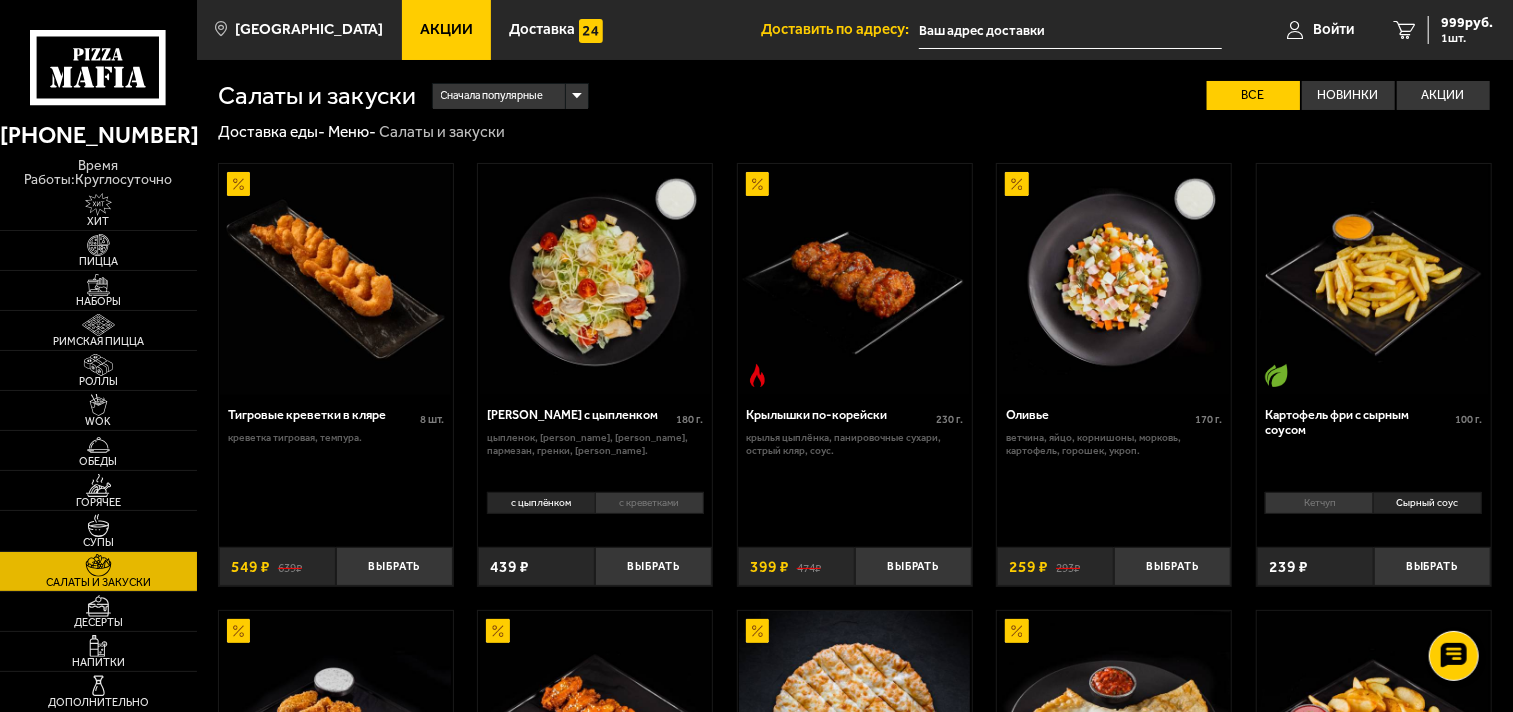 click on "Тигровые креветки в кляре 8   шт . креветка тигровая, темпура. Выбрать 639  ₽ 549   ₽ Салат Цезарь с цыпленком 180   г . цыпленок, [PERSON_NAME], [PERSON_NAME], пармезан, гренки, [PERSON_NAME]. с цыплёнком с креветками 0 Выбрать 439   ₽ Крылышки по-корейски 230   г . крылья цыплёнка, панировочные сухари, острый кляр, соус. Выбрать 474  ₽ 399   ₽ Оливье 170   г . ветчина, яйцо, корнишоны, морковь, картофель, горошек, укроп. Выбрать 293  ₽ 259   ₽ Картофель фри с сырным соусом 100   г . Кетчуп Сырный соус 0 Выбрать 239   ₽ Крылышки в кляре стандартная порция c соусом   200   г . Стандартная порция Топпинги 474 399" at bounding box center (855, 801) 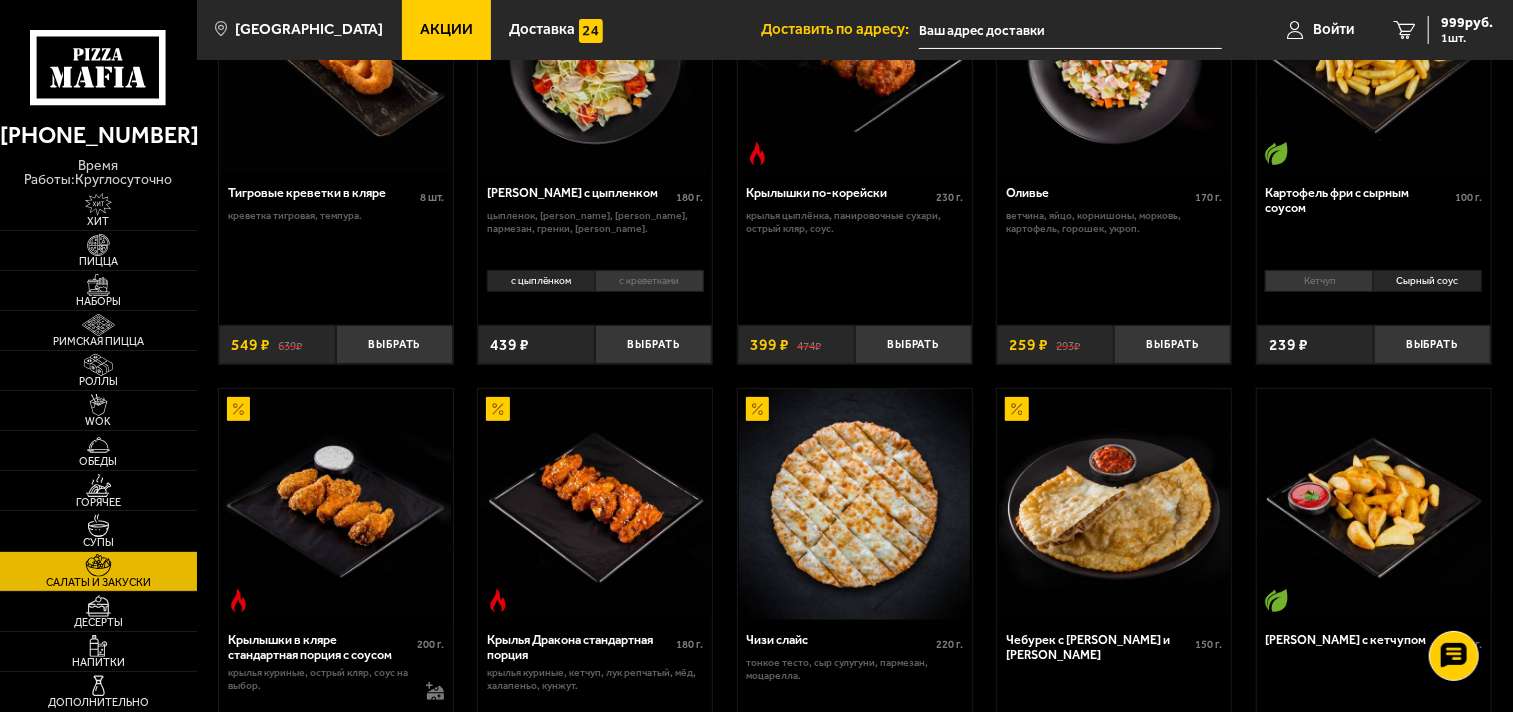 scroll, scrollTop: 444, scrollLeft: 0, axis: vertical 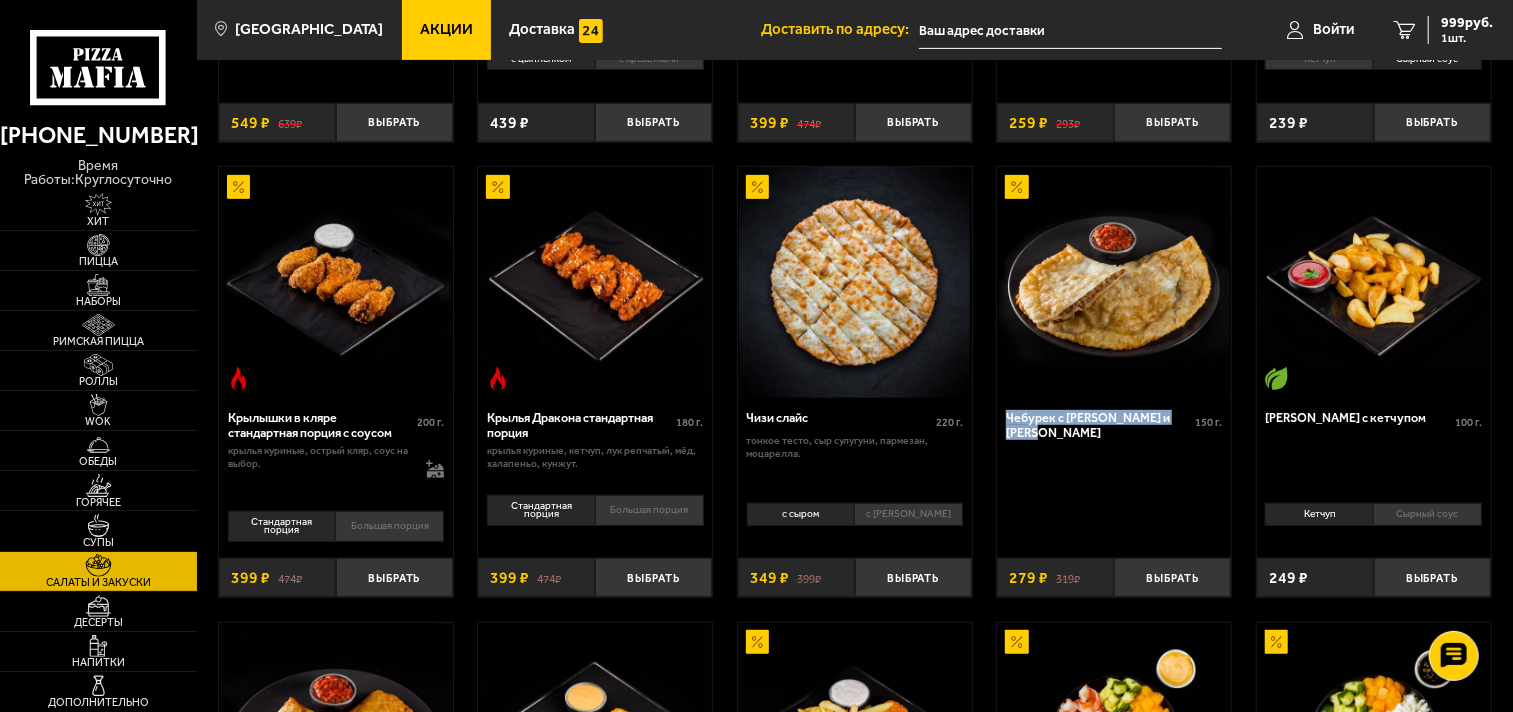 drag, startPoint x: 1041, startPoint y: 434, endPoint x: 1007, endPoint y: 421, distance: 36.40055 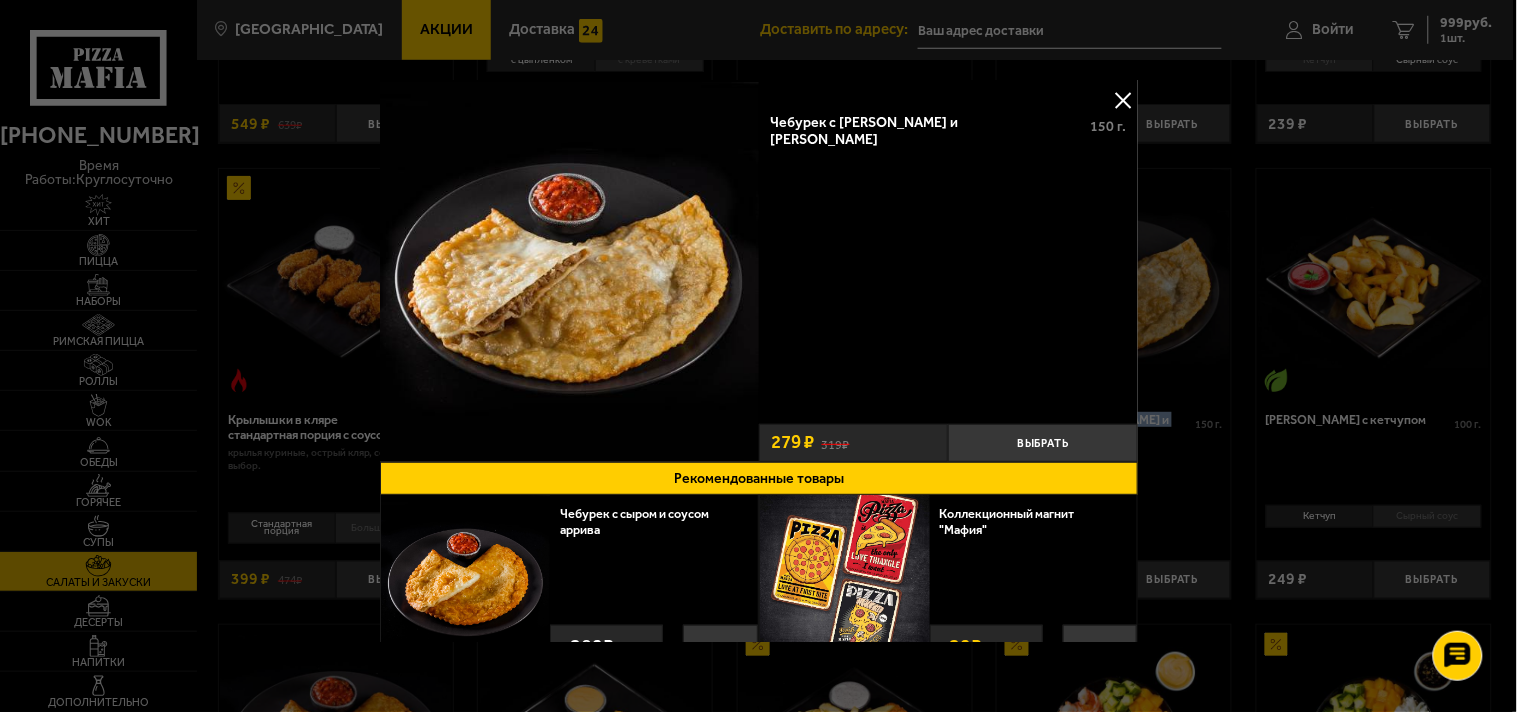 click at bounding box center [1123, 100] 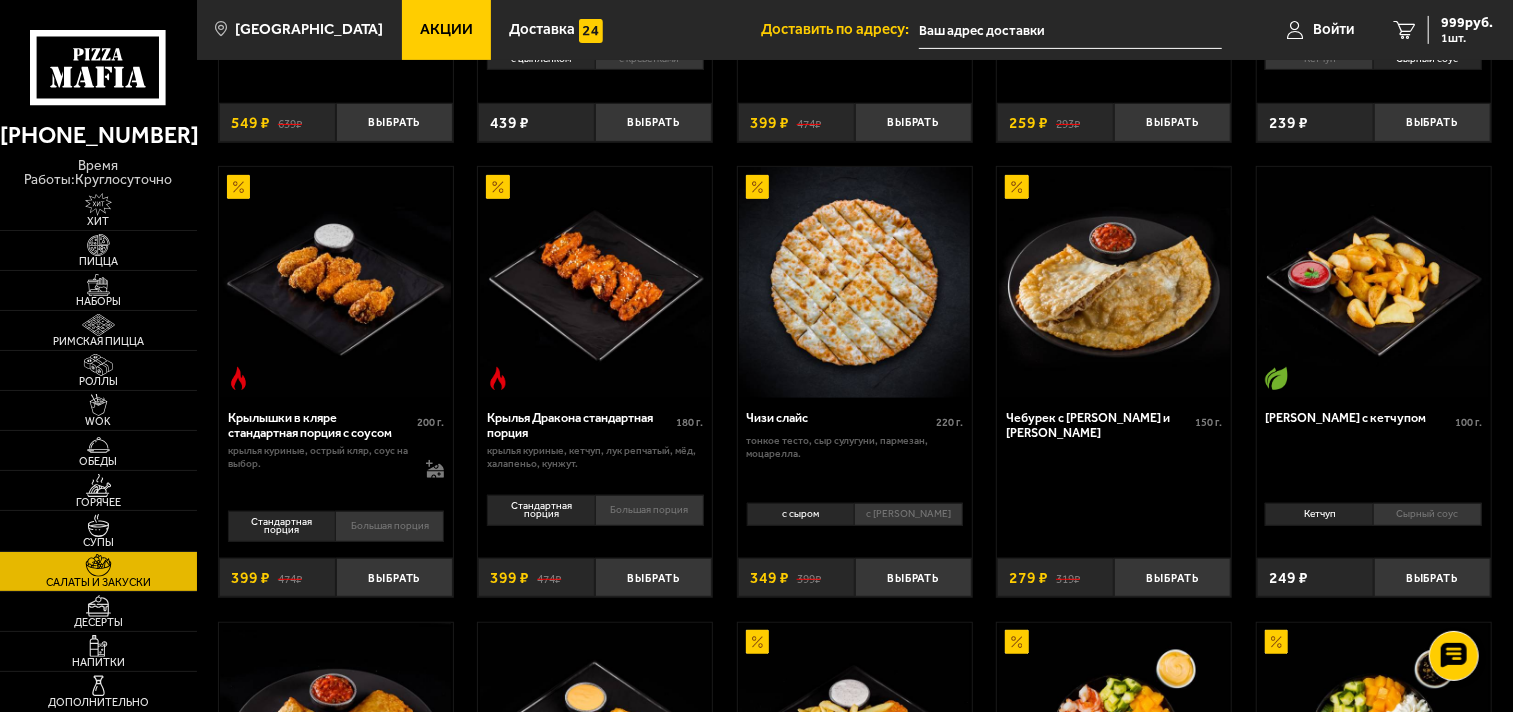 click on "Тигровые креветки в кляре 8   шт . креветка тигровая, темпура. Выбрать 639  ₽ 549   ₽ Салат Цезарь с цыпленком 180   г . цыпленок, [PERSON_NAME], [PERSON_NAME], пармезан, гренки, [PERSON_NAME]. с цыплёнком с креветками 0 Выбрать 439   ₽ Крылышки по-корейски 230   г . крылья цыплёнка, панировочные сухари, острый кляр, соус. Выбрать 474  ₽ 399   ₽ Оливье 170   г . ветчина, яйцо, корнишоны, морковь, картофель, горошек, укроп. Выбрать 293  ₽ 259   ₽ Картофель фри с сырным соусом 100   г . Кетчуп Сырный соус 0 Выбрать 239   ₽ Крылышки в кляре стандартная порция c соусом   200   г . Стандартная порция Топпинги 474 399" at bounding box center [855, 357] 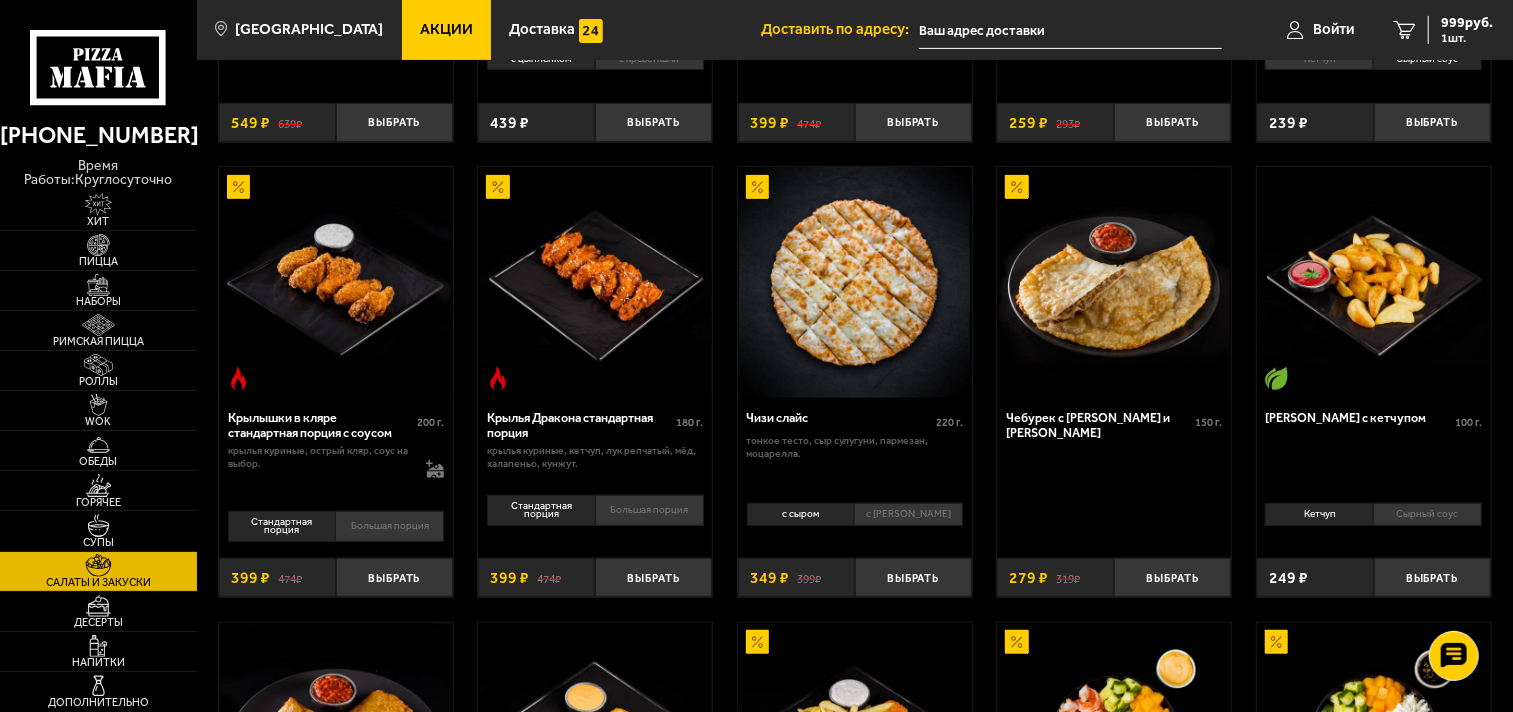 scroll, scrollTop: 555, scrollLeft: 0, axis: vertical 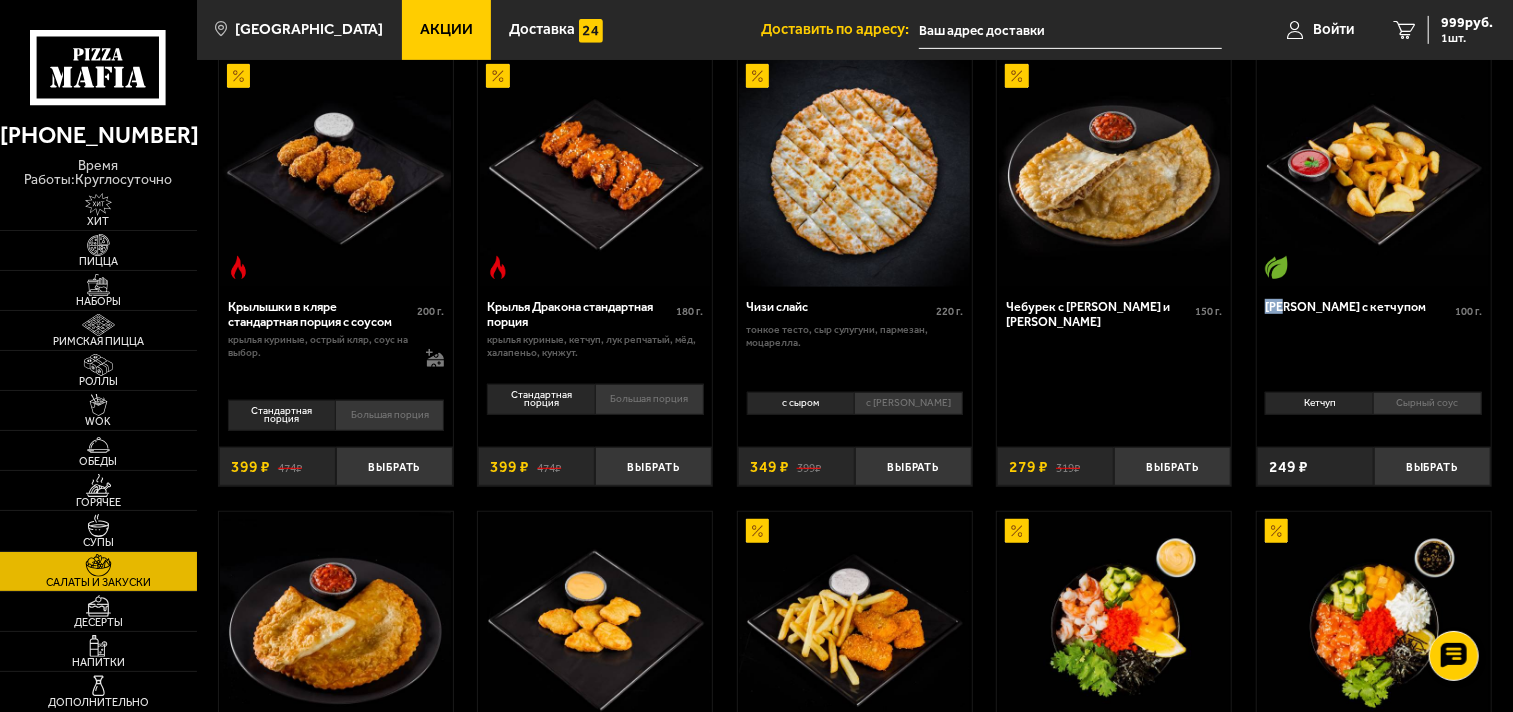 drag, startPoint x: 1261, startPoint y: 305, endPoint x: 1288, endPoint y: 311, distance: 27.658634 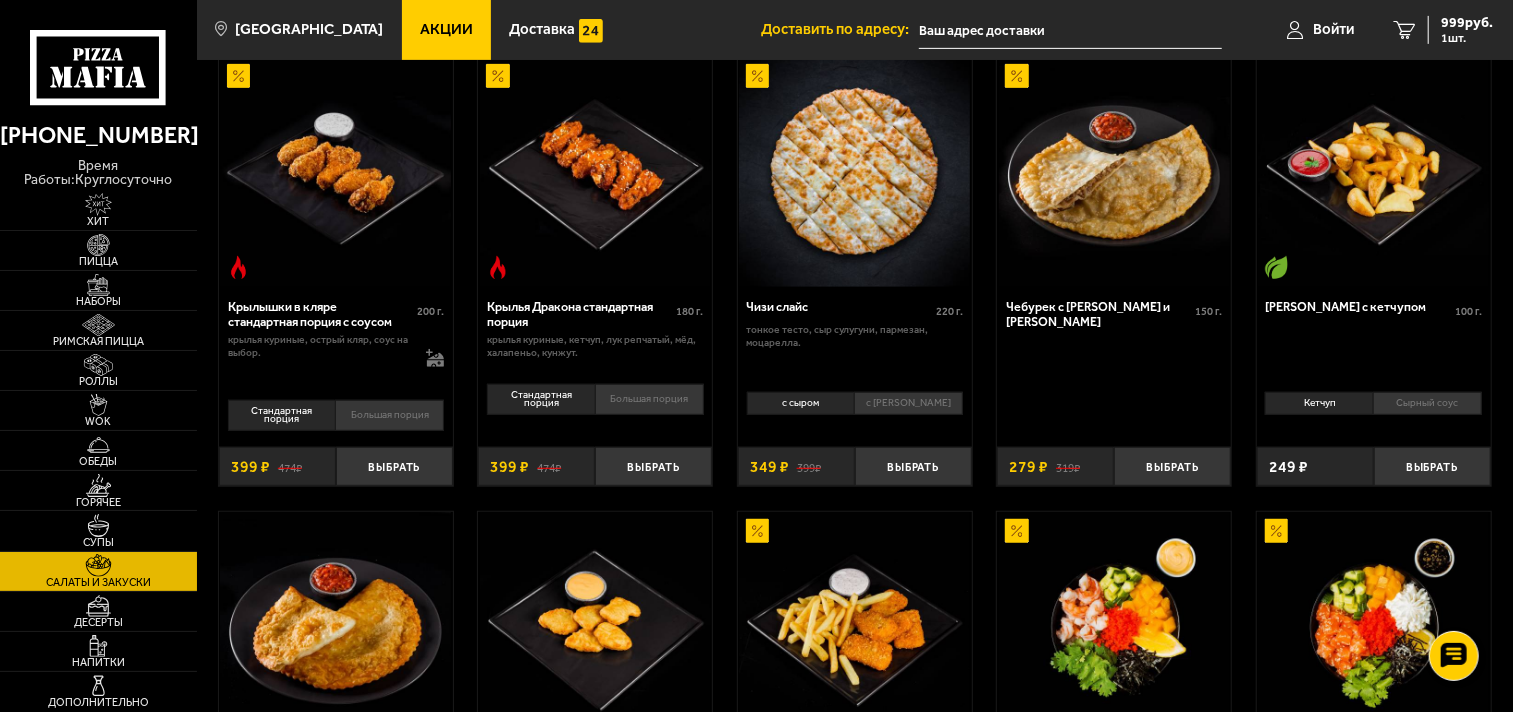 click on "Сырный соус" at bounding box center [1427, 403] 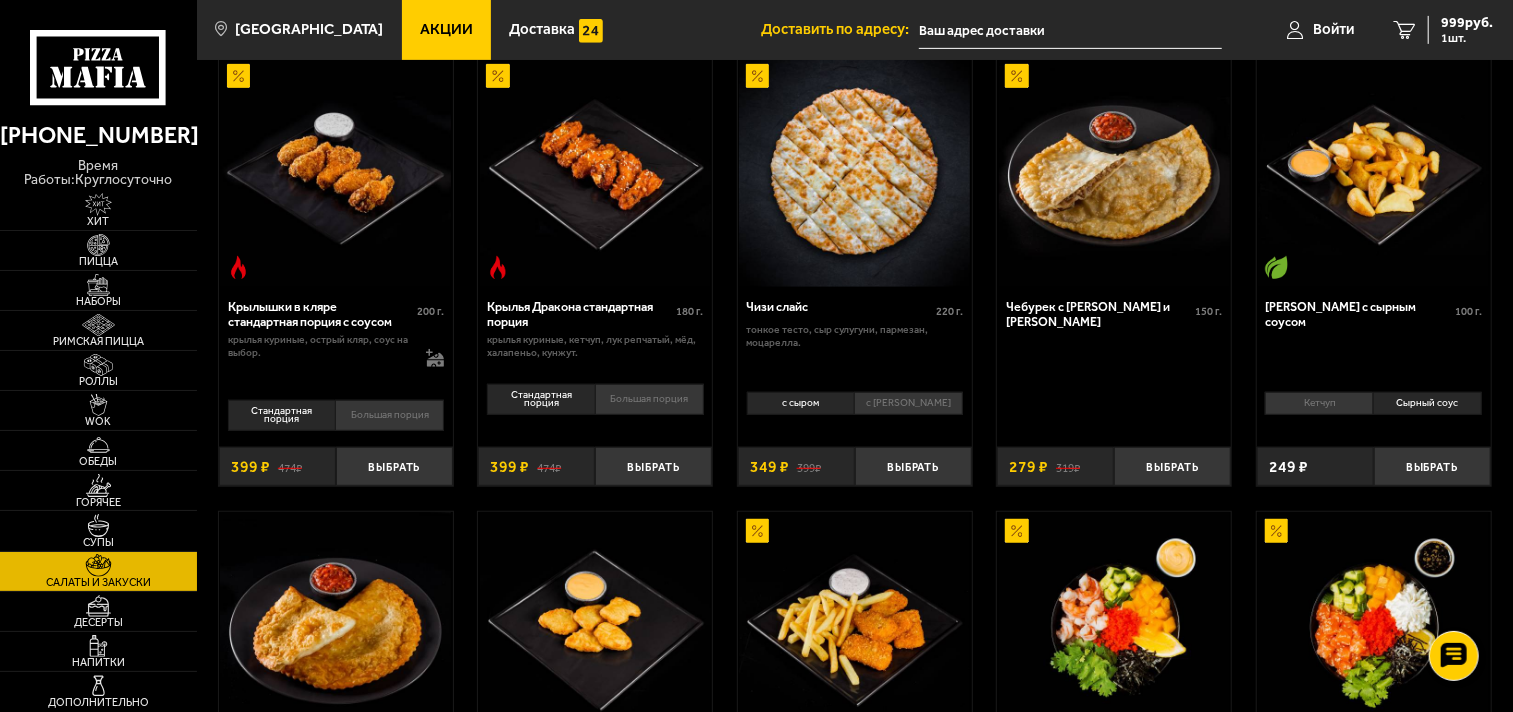 drag, startPoint x: 1263, startPoint y: 305, endPoint x: 1327, endPoint y: 320, distance: 65.734314 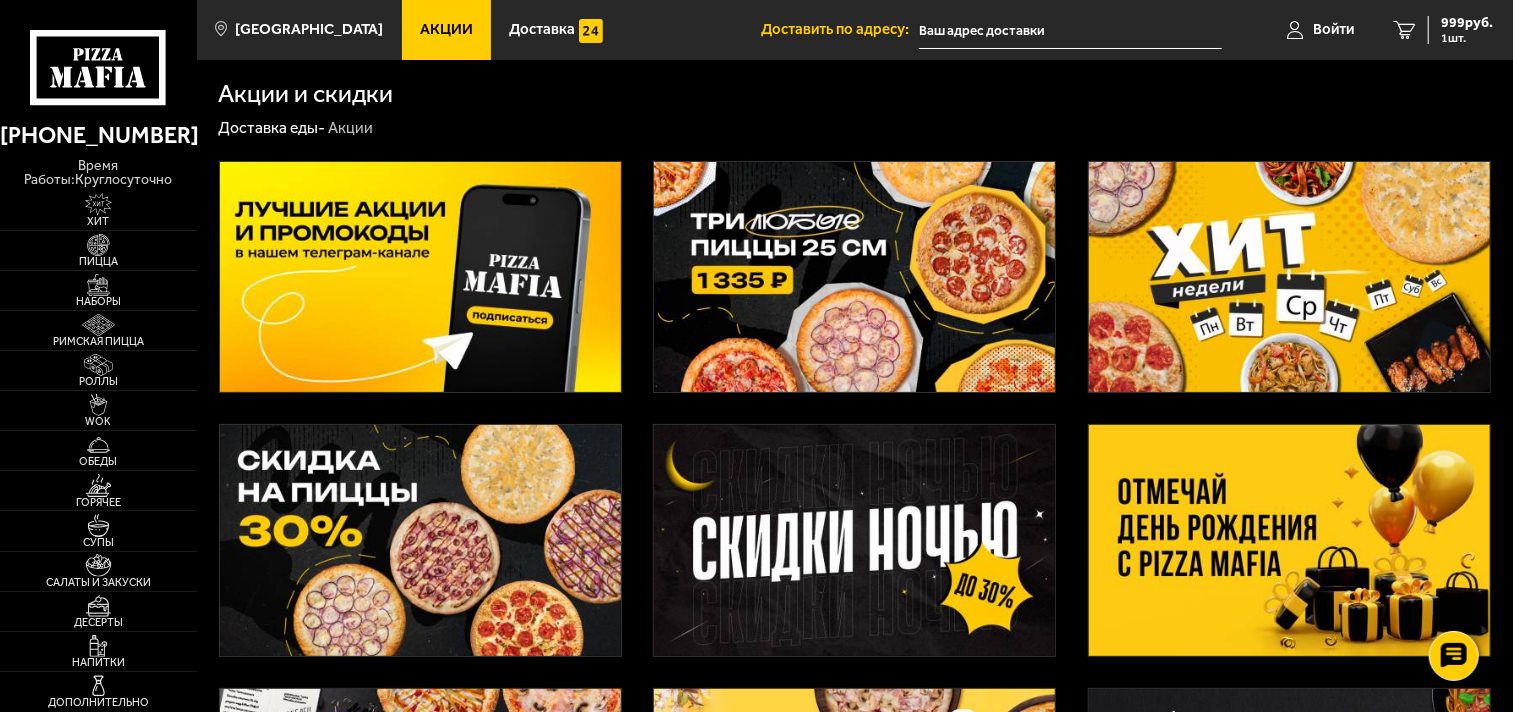 scroll, scrollTop: 222, scrollLeft: 0, axis: vertical 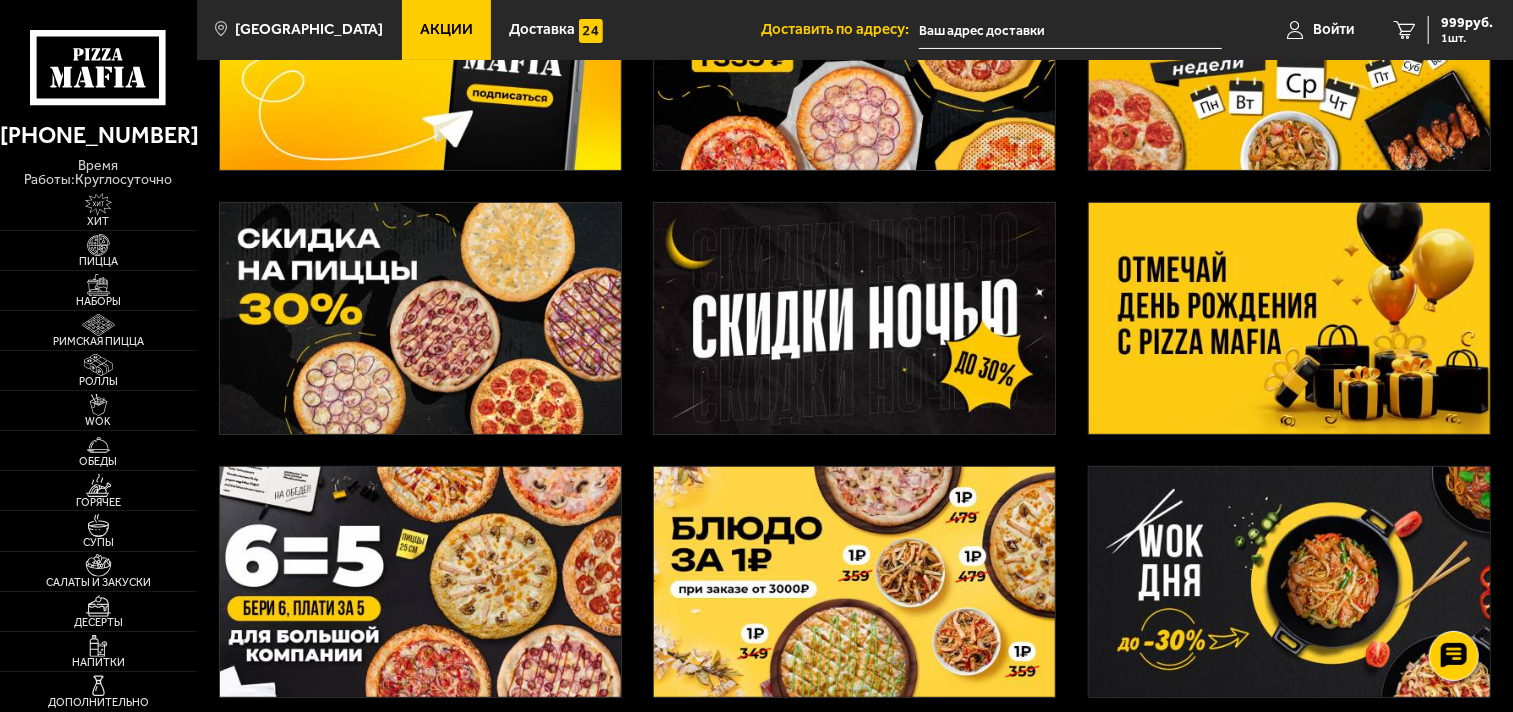 click at bounding box center [420, 582] 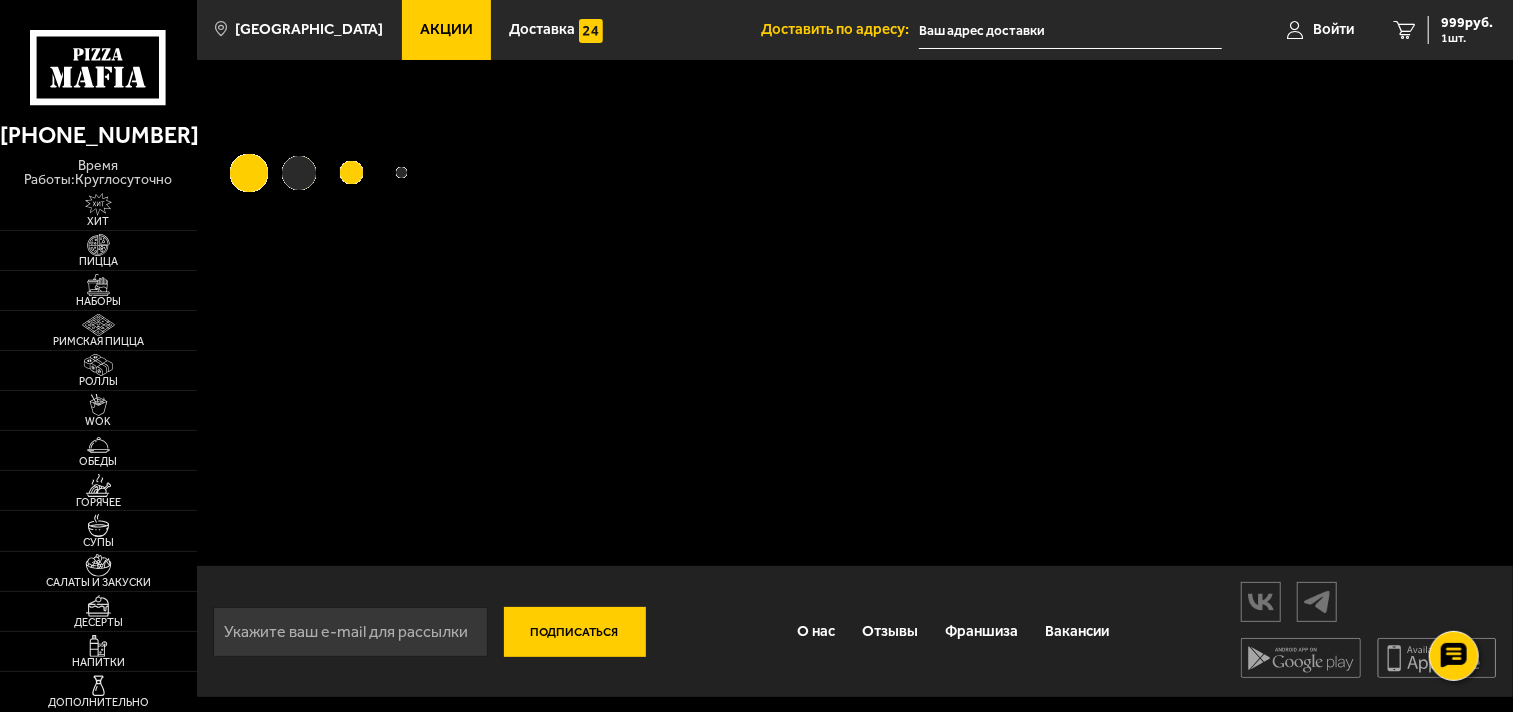 scroll, scrollTop: 0, scrollLeft: 0, axis: both 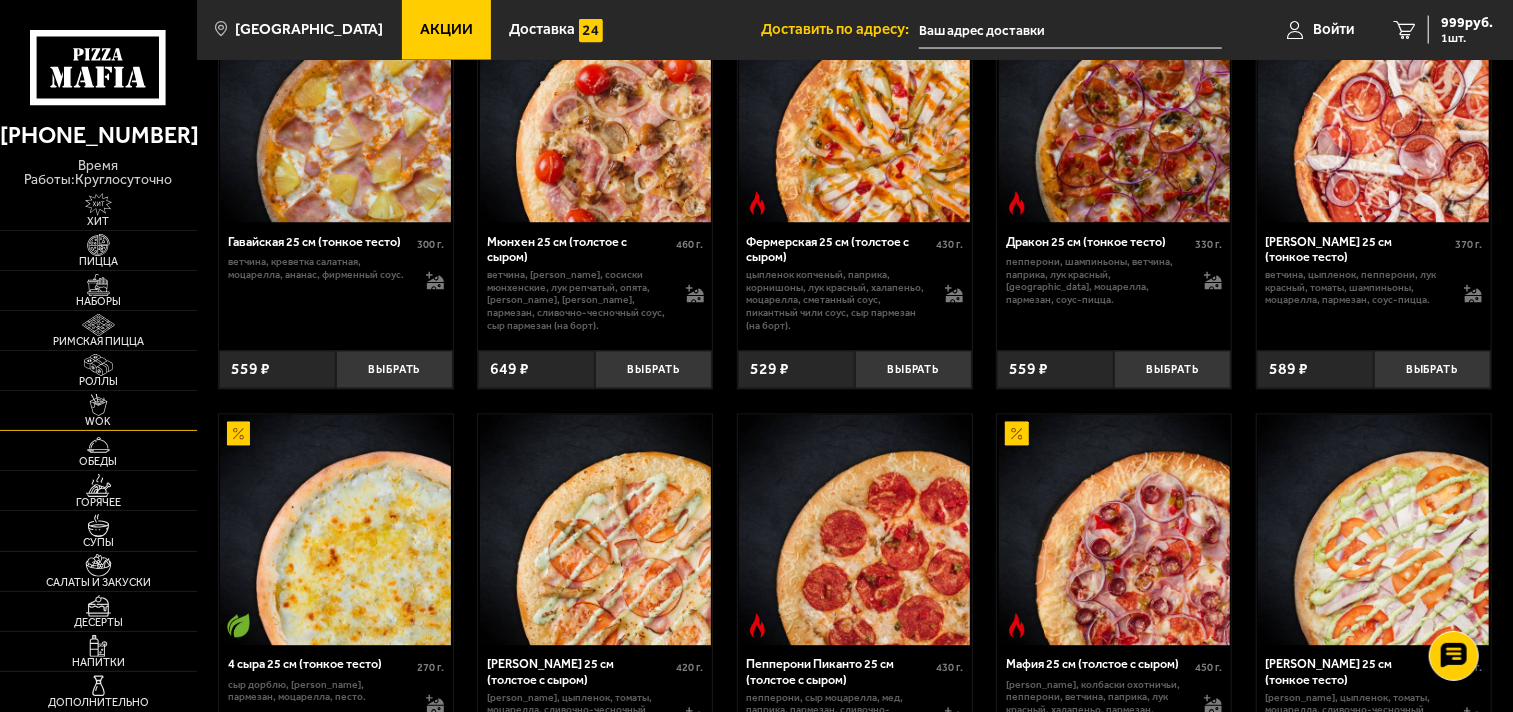 click at bounding box center (98, 405) 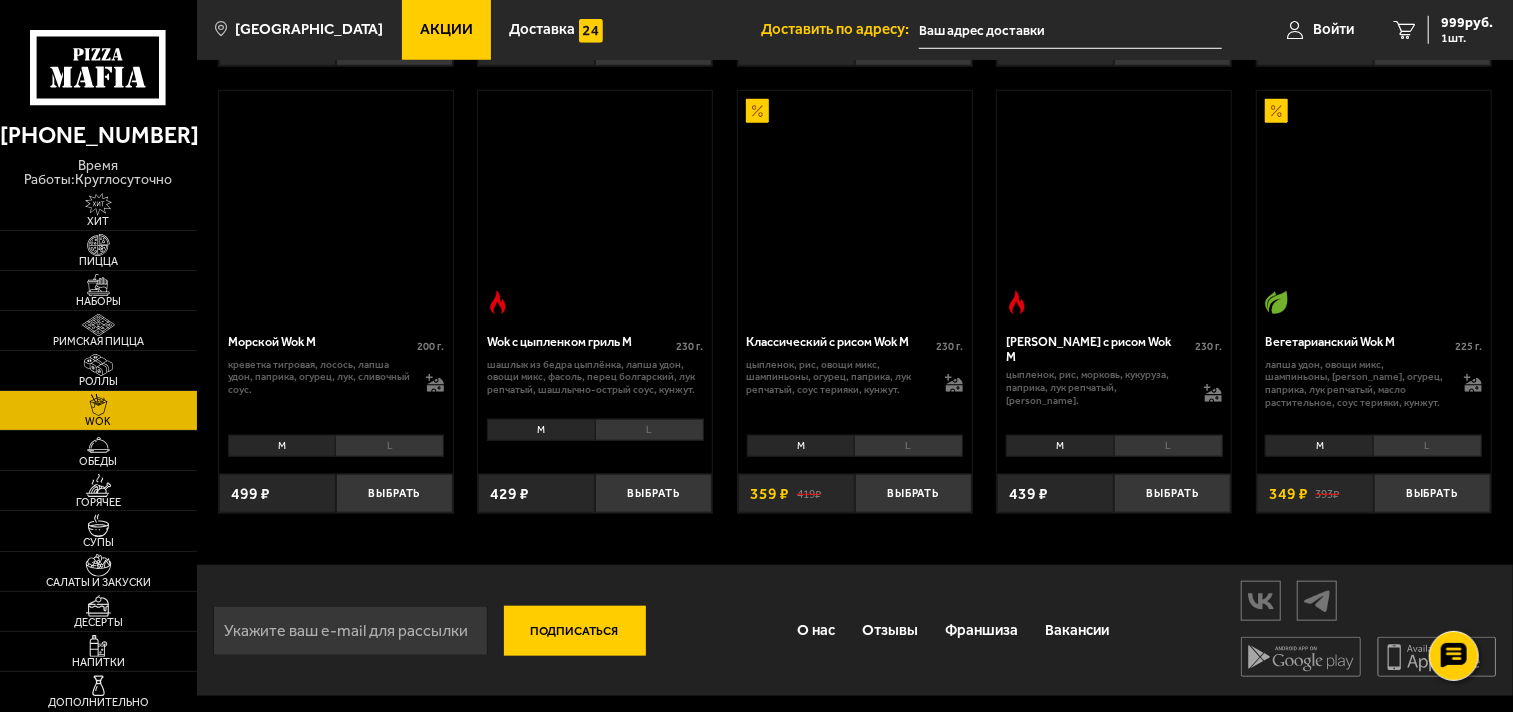 scroll, scrollTop: 0, scrollLeft: 0, axis: both 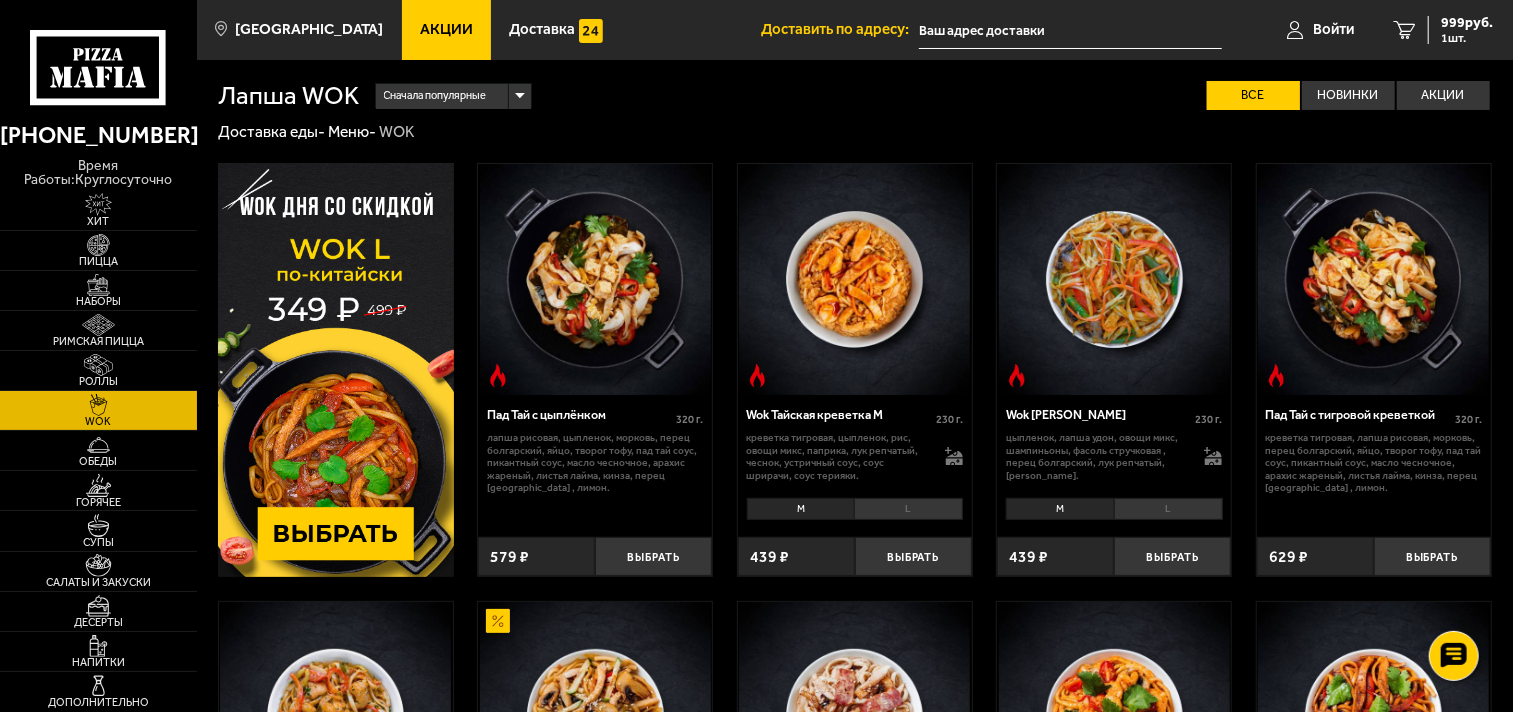 click on "Пад Тай с тигровой креветкой" at bounding box center (1360, 414) 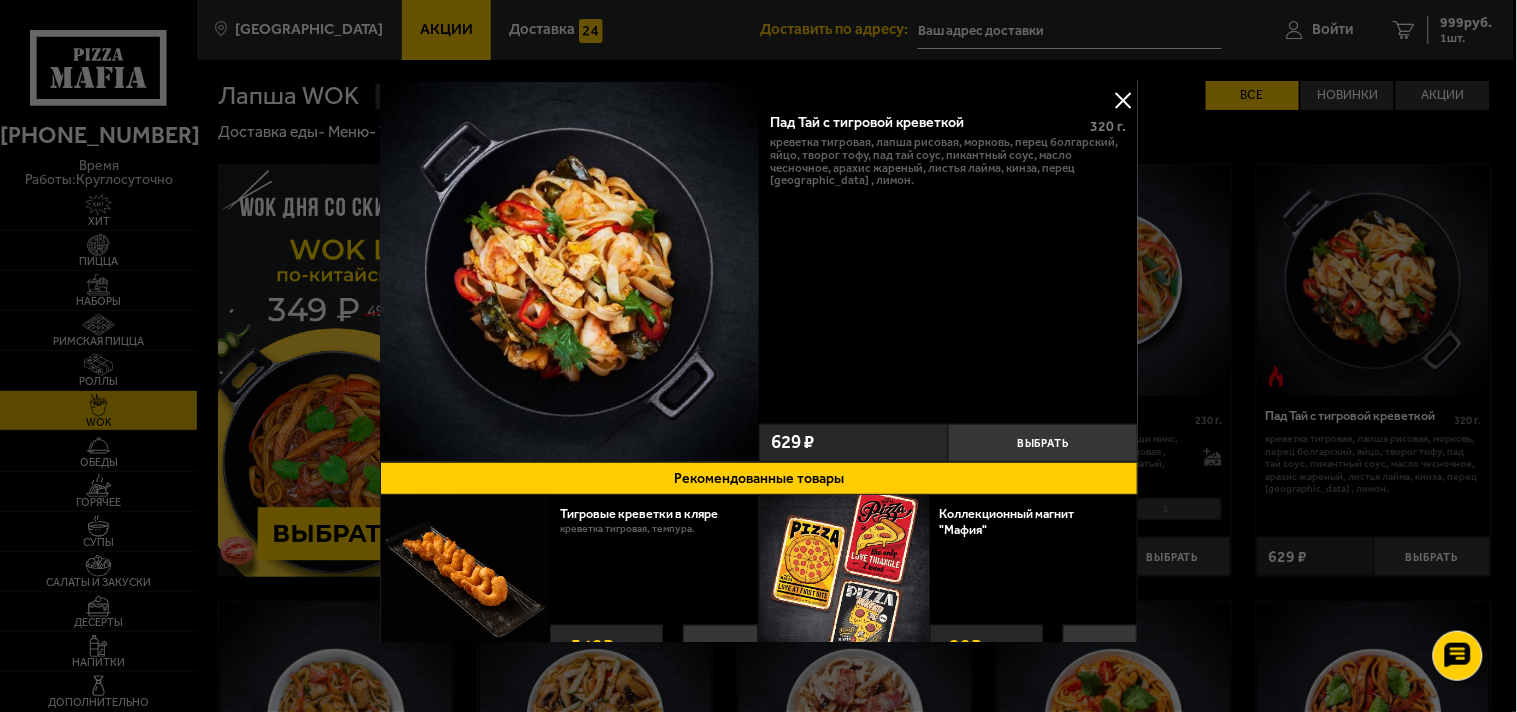 click at bounding box center (1123, 100) 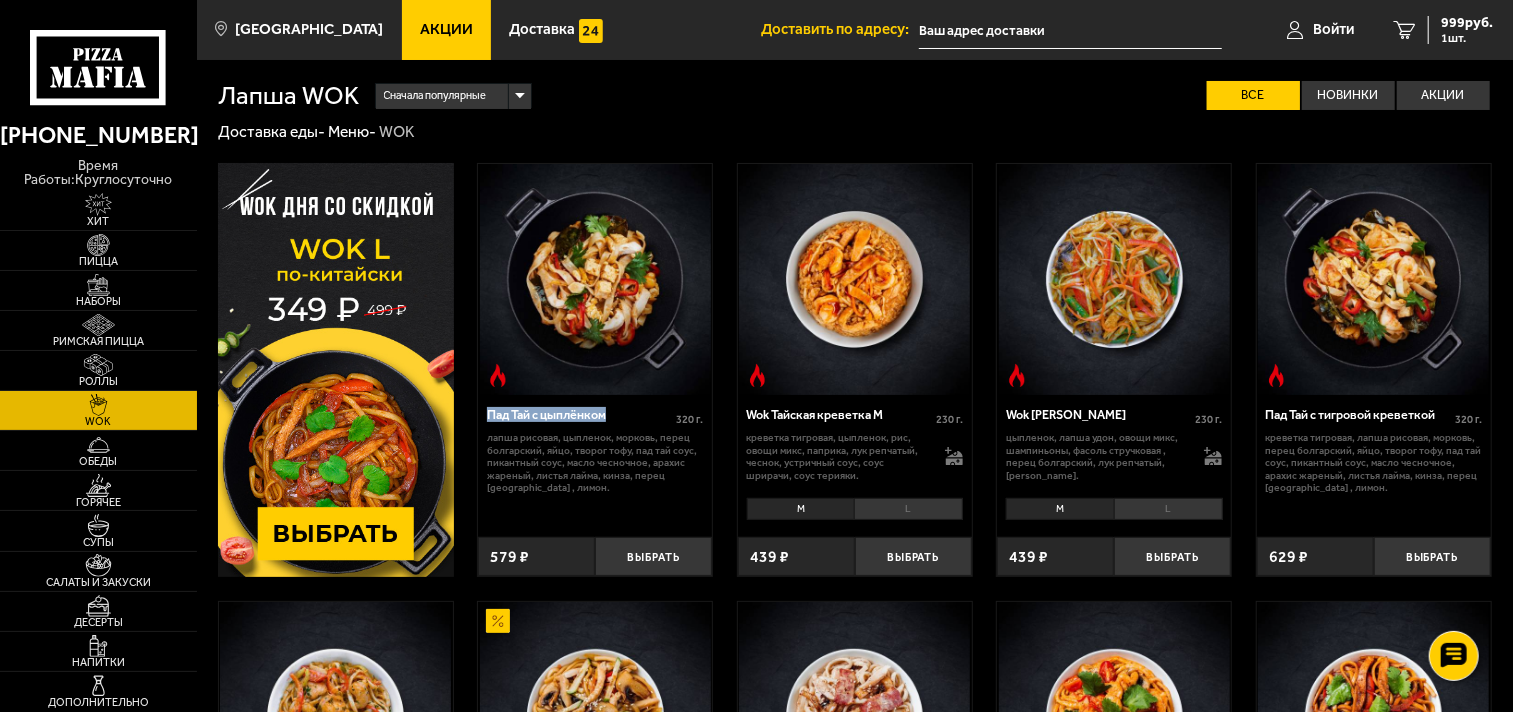 drag, startPoint x: 635, startPoint y: 413, endPoint x: 486, endPoint y: 417, distance: 149.05368 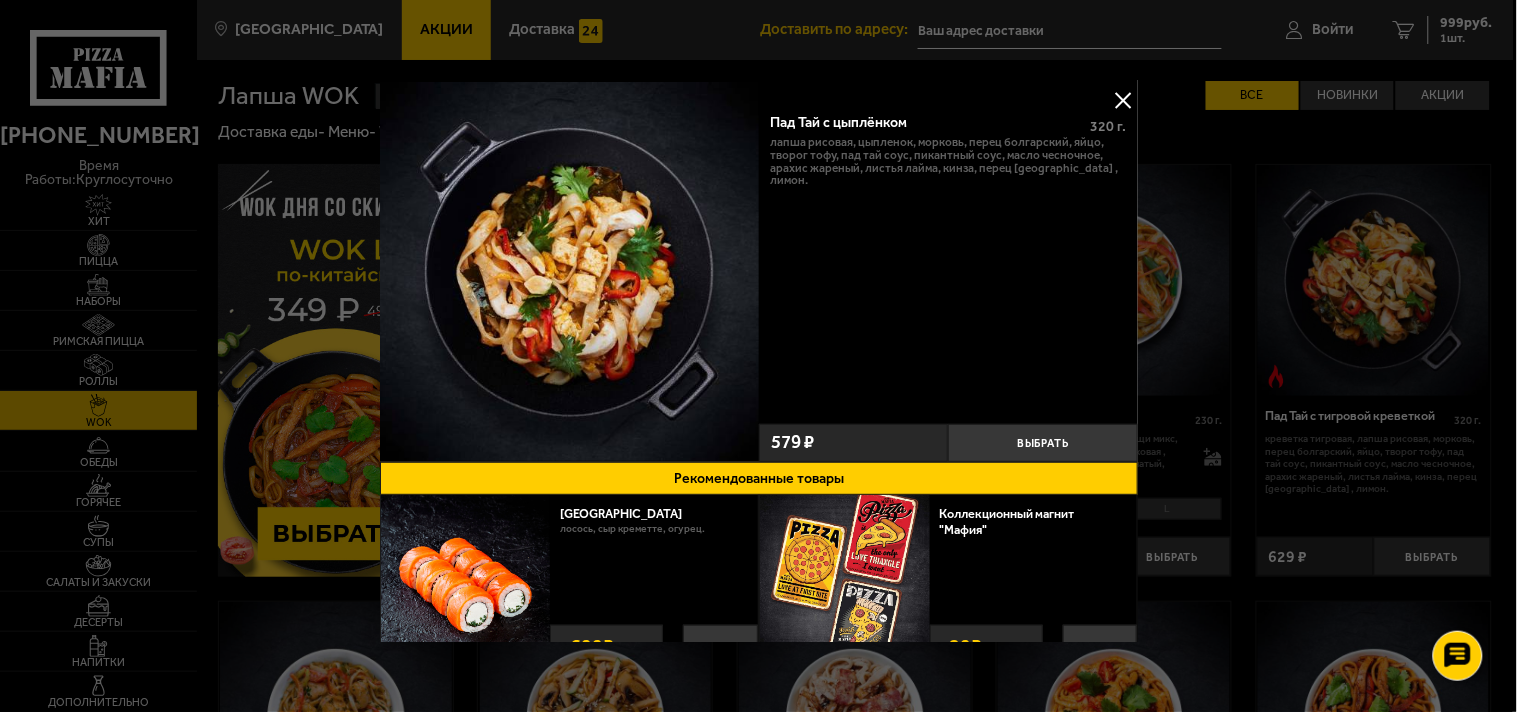 click on "Пад Тай с цыплёнком 320   г . лапша рисовая, цыпленок, морковь, перец болгарский, яйцо, творог тофу, пад тай соус, пикантный соус, масло чесночное, арахис жареный, листья лайма, кинза, перец [GEOGRAPHIC_DATA] , лимон." at bounding box center [948, 258] 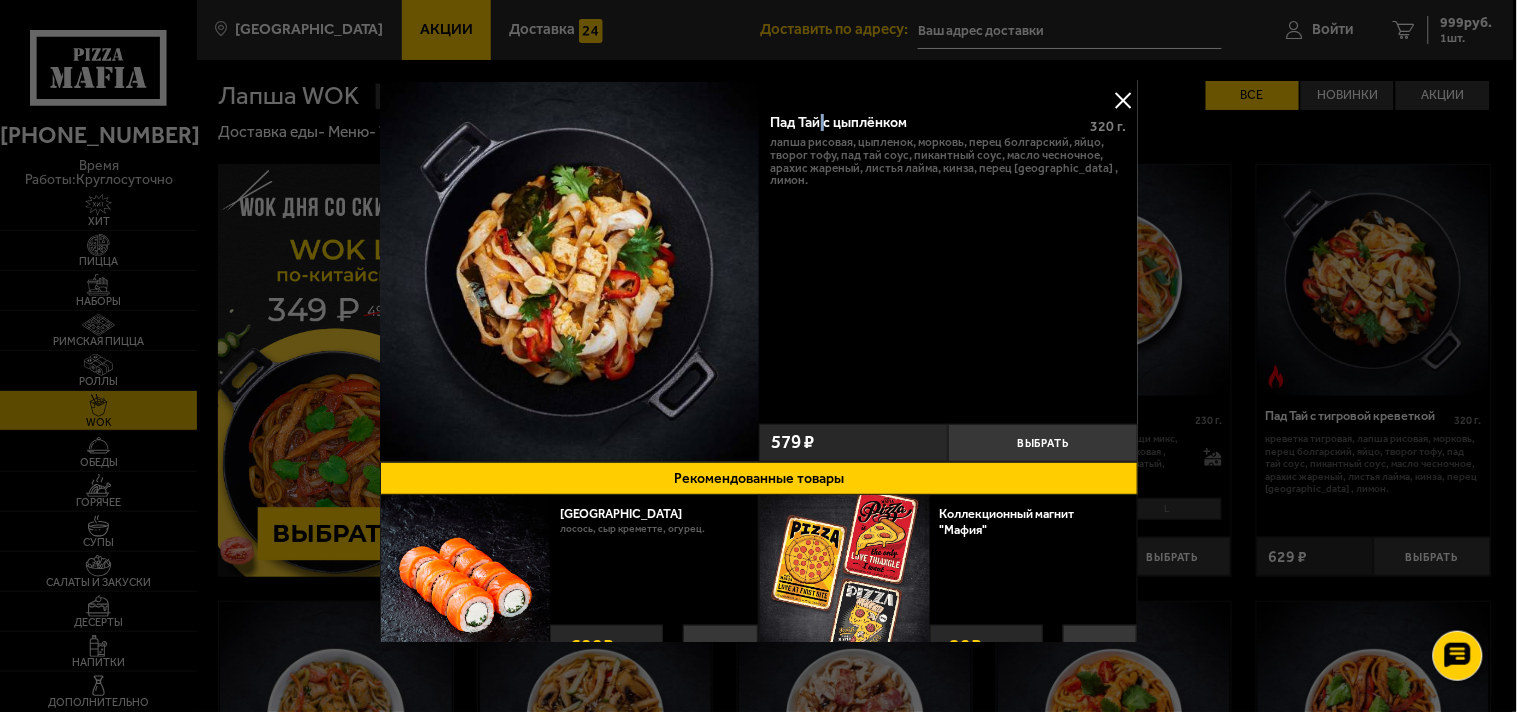 click on "Пад Тай с цыплёнком" at bounding box center (925, 122) 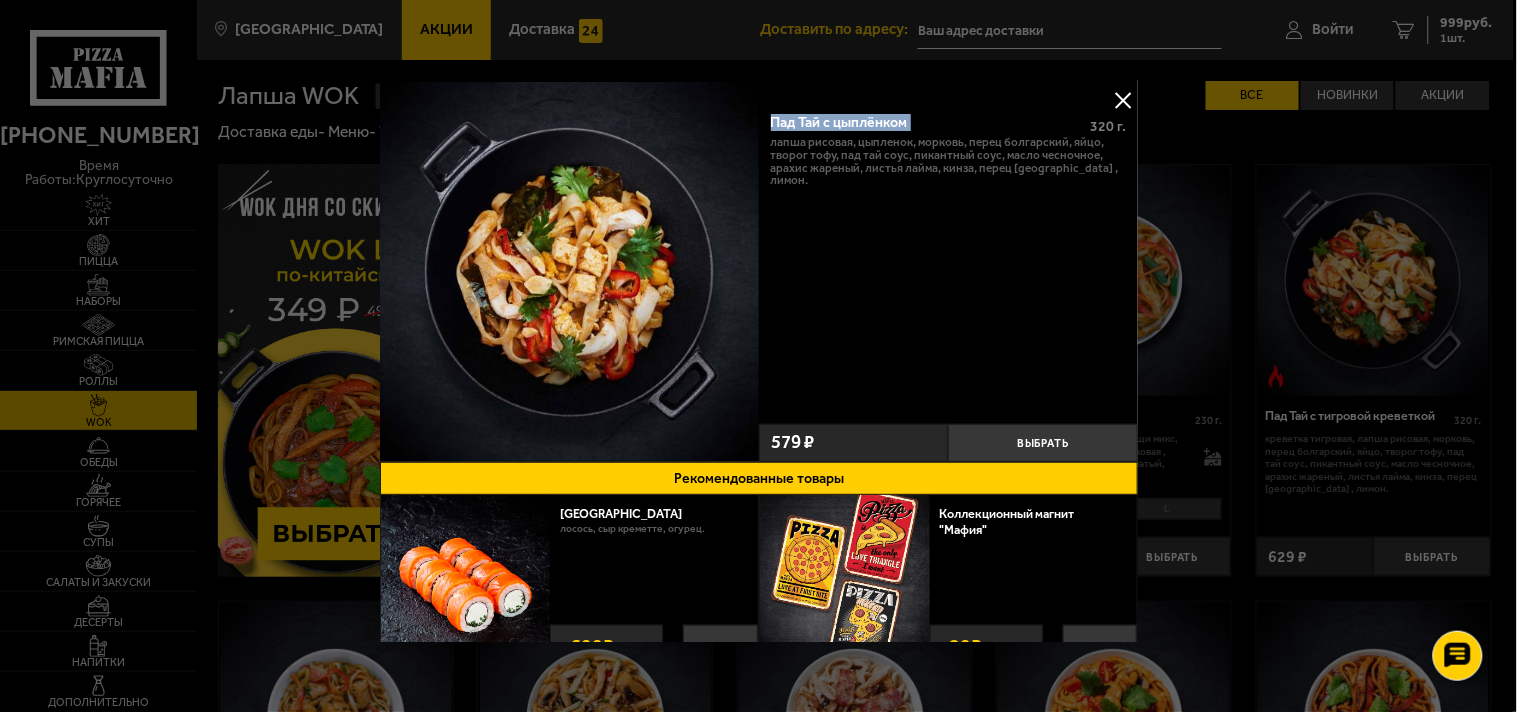 click on "Пад Тай с цыплёнком" at bounding box center (925, 122) 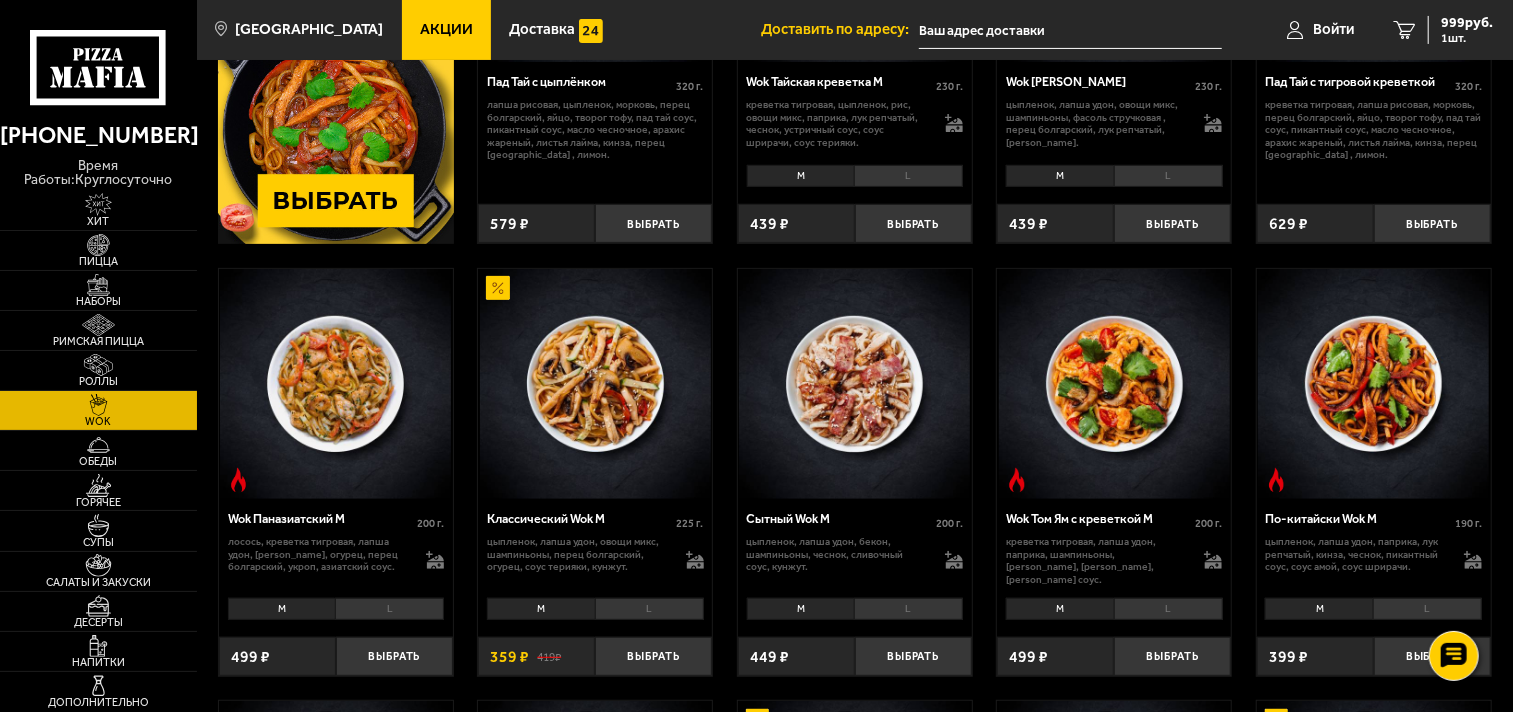 scroll, scrollTop: 444, scrollLeft: 0, axis: vertical 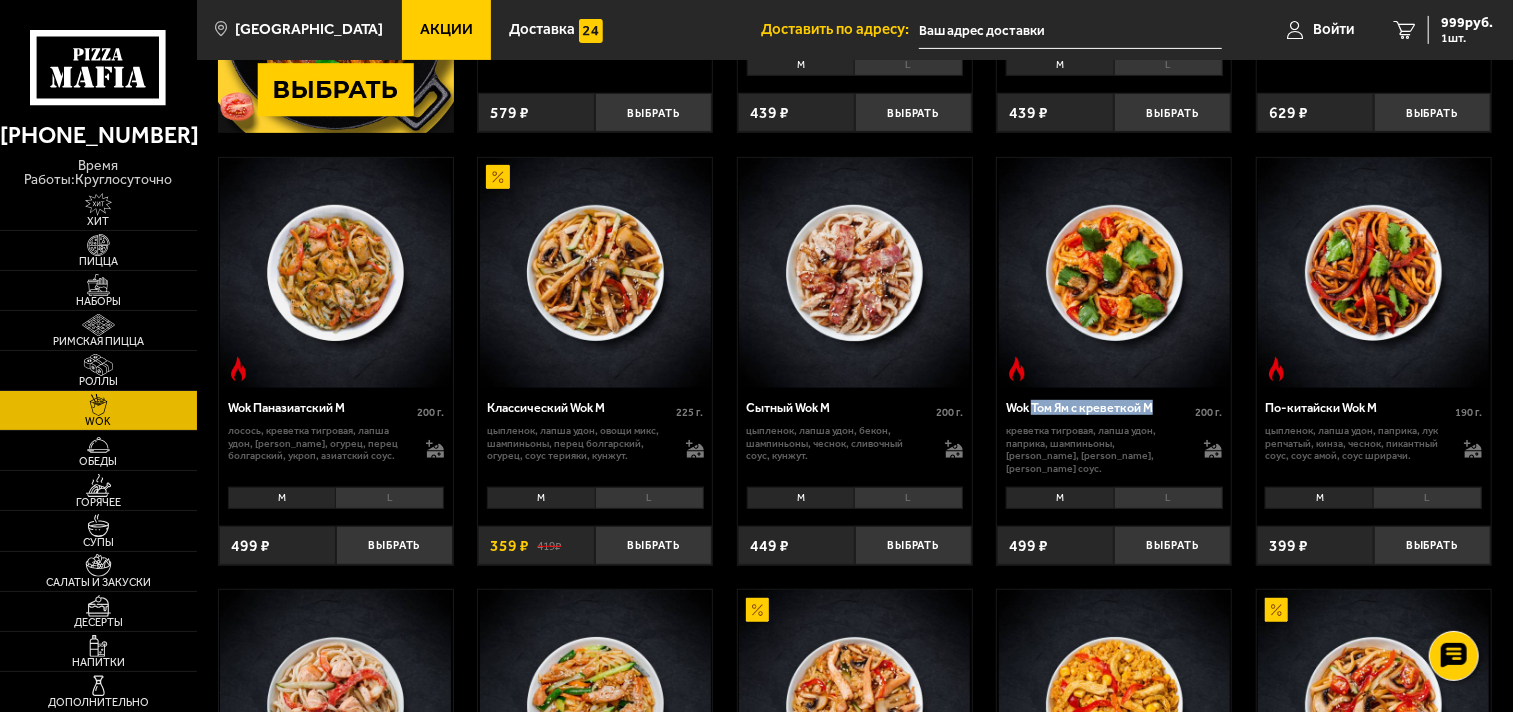 drag, startPoint x: 1176, startPoint y: 407, endPoint x: 1035, endPoint y: 411, distance: 141.05673 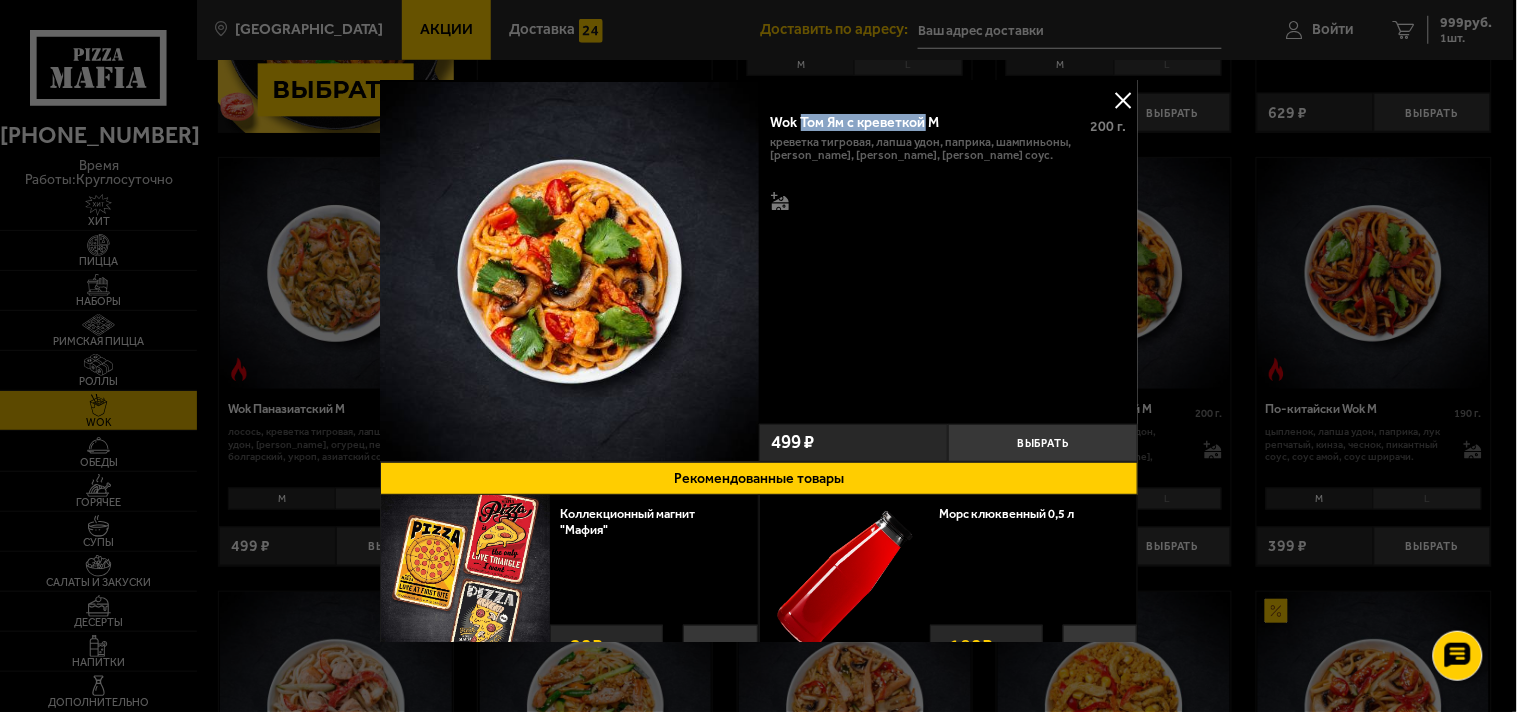 drag, startPoint x: 800, startPoint y: 121, endPoint x: 917, endPoint y: 133, distance: 117.61378 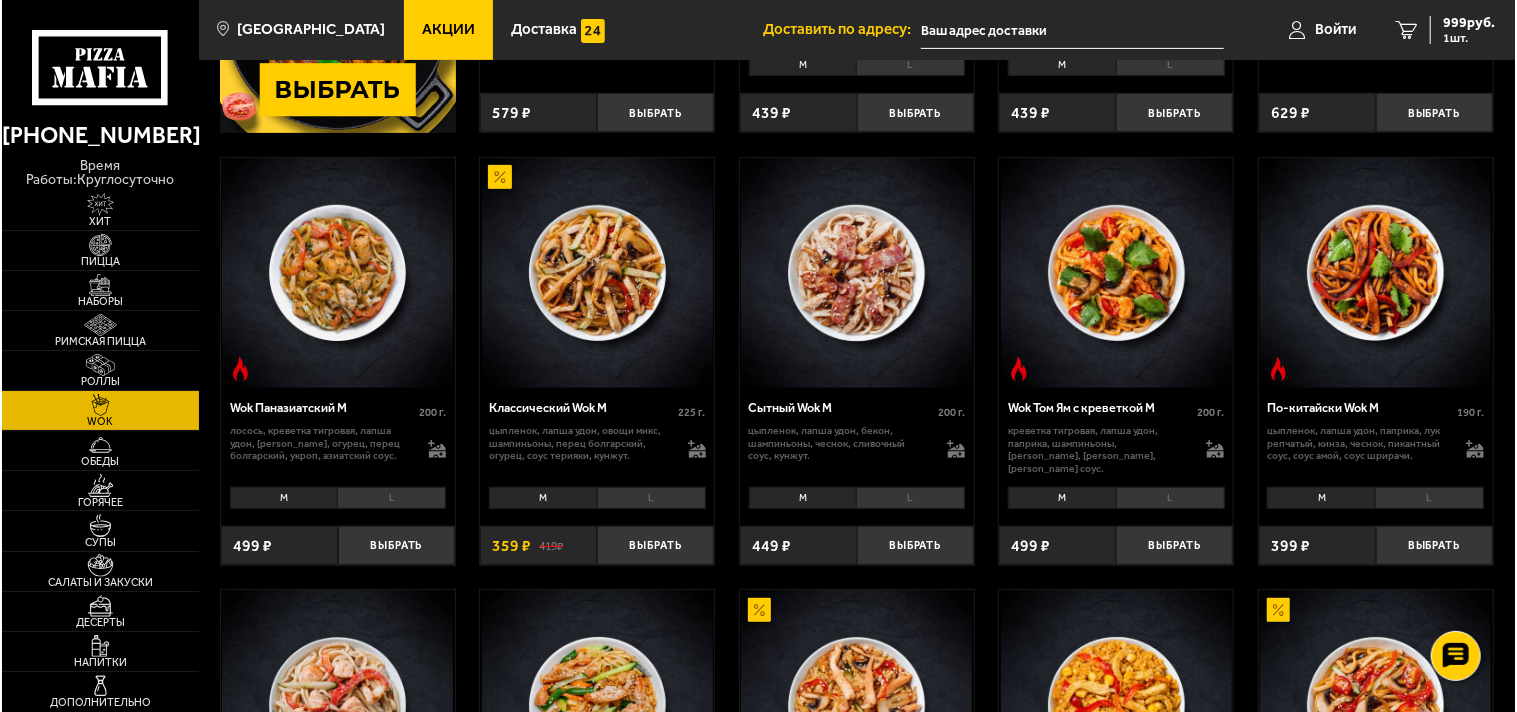 scroll, scrollTop: 111, scrollLeft: 0, axis: vertical 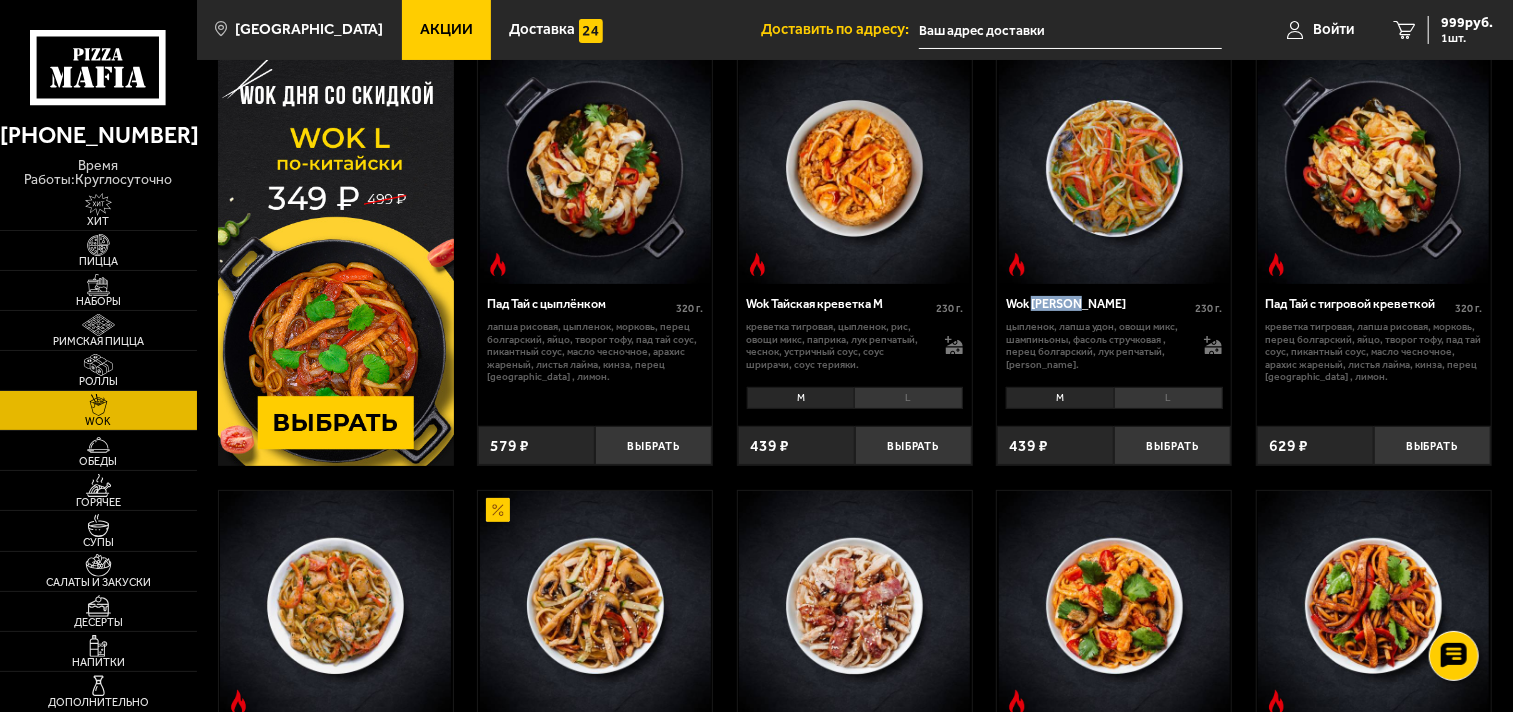 drag, startPoint x: 1096, startPoint y: 302, endPoint x: 1035, endPoint y: 303, distance: 61.008198 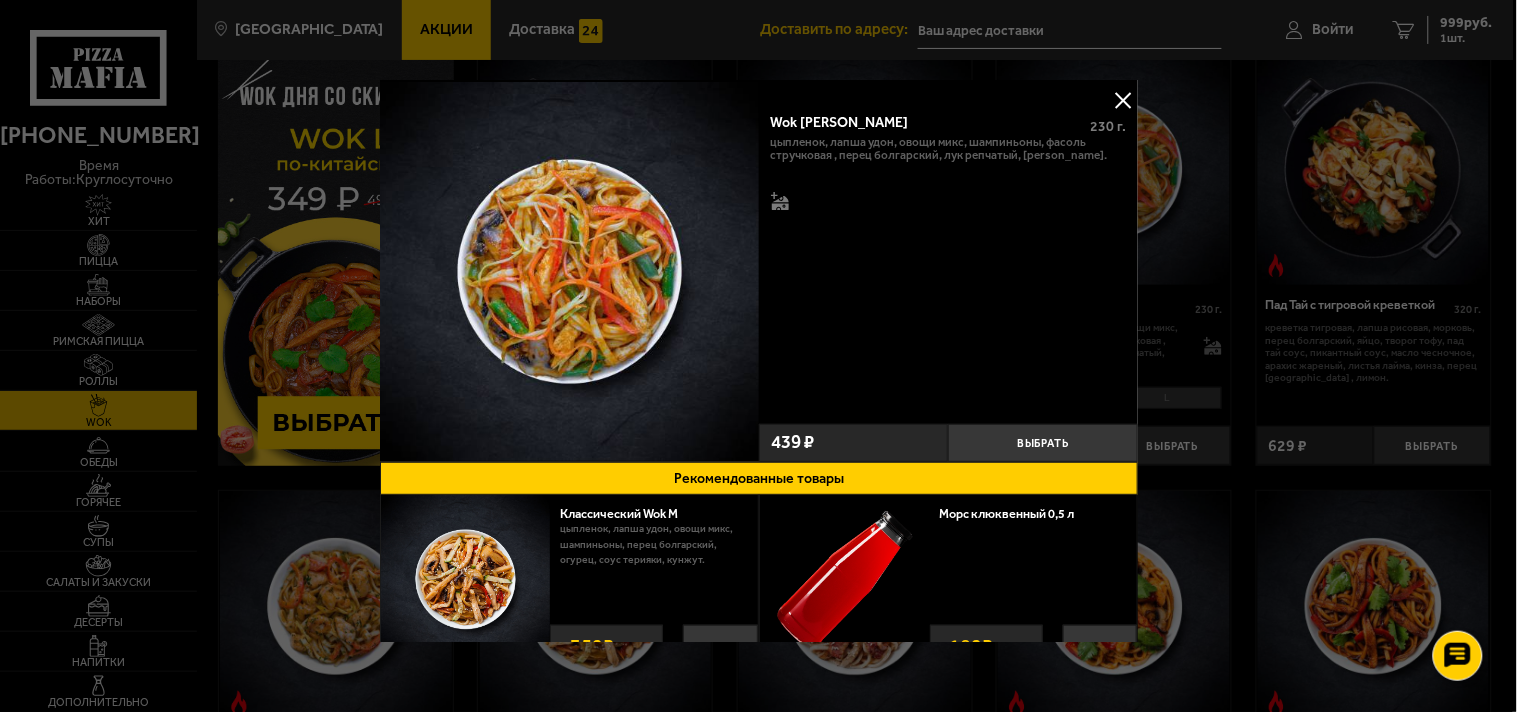 click at bounding box center (1123, 100) 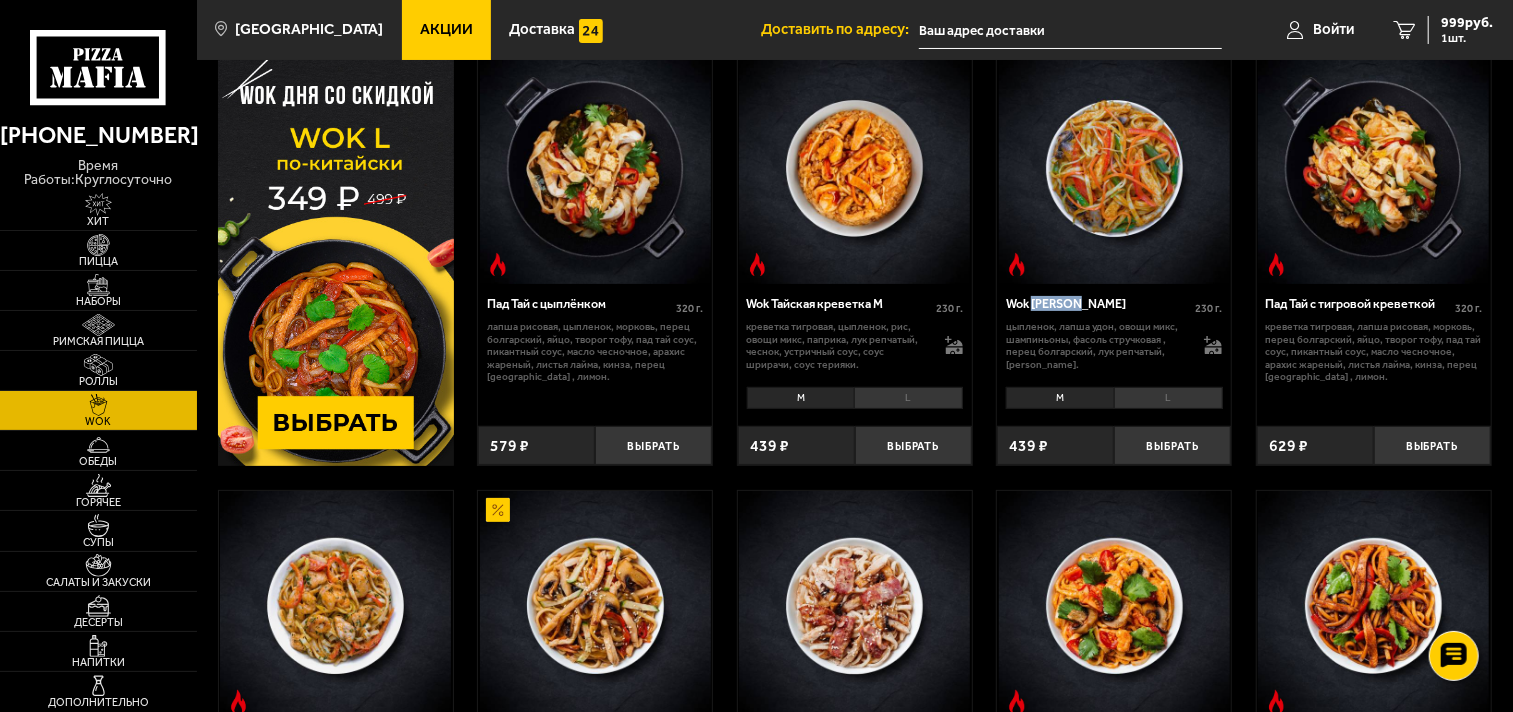 click at bounding box center (1114, 168) 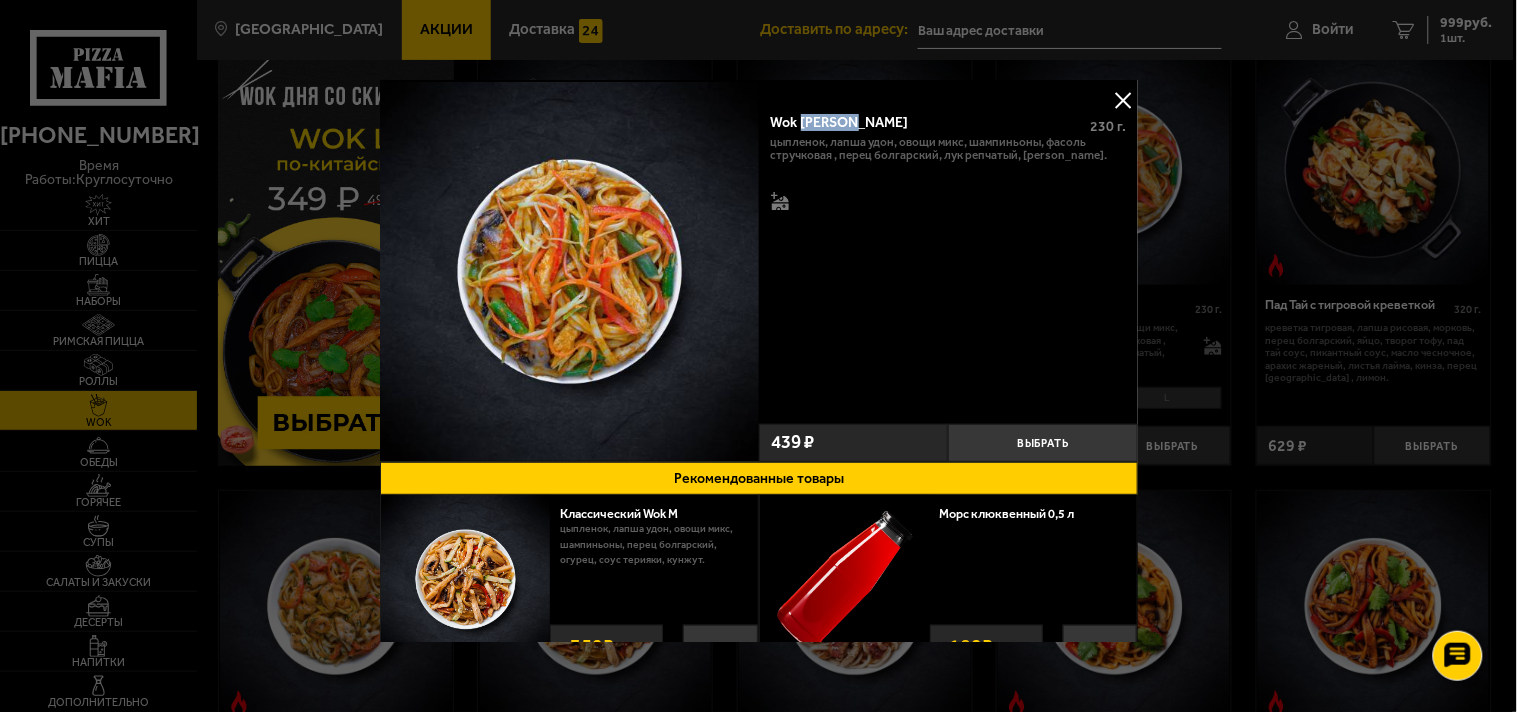 drag, startPoint x: 798, startPoint y: 123, endPoint x: 851, endPoint y: 124, distance: 53.009434 